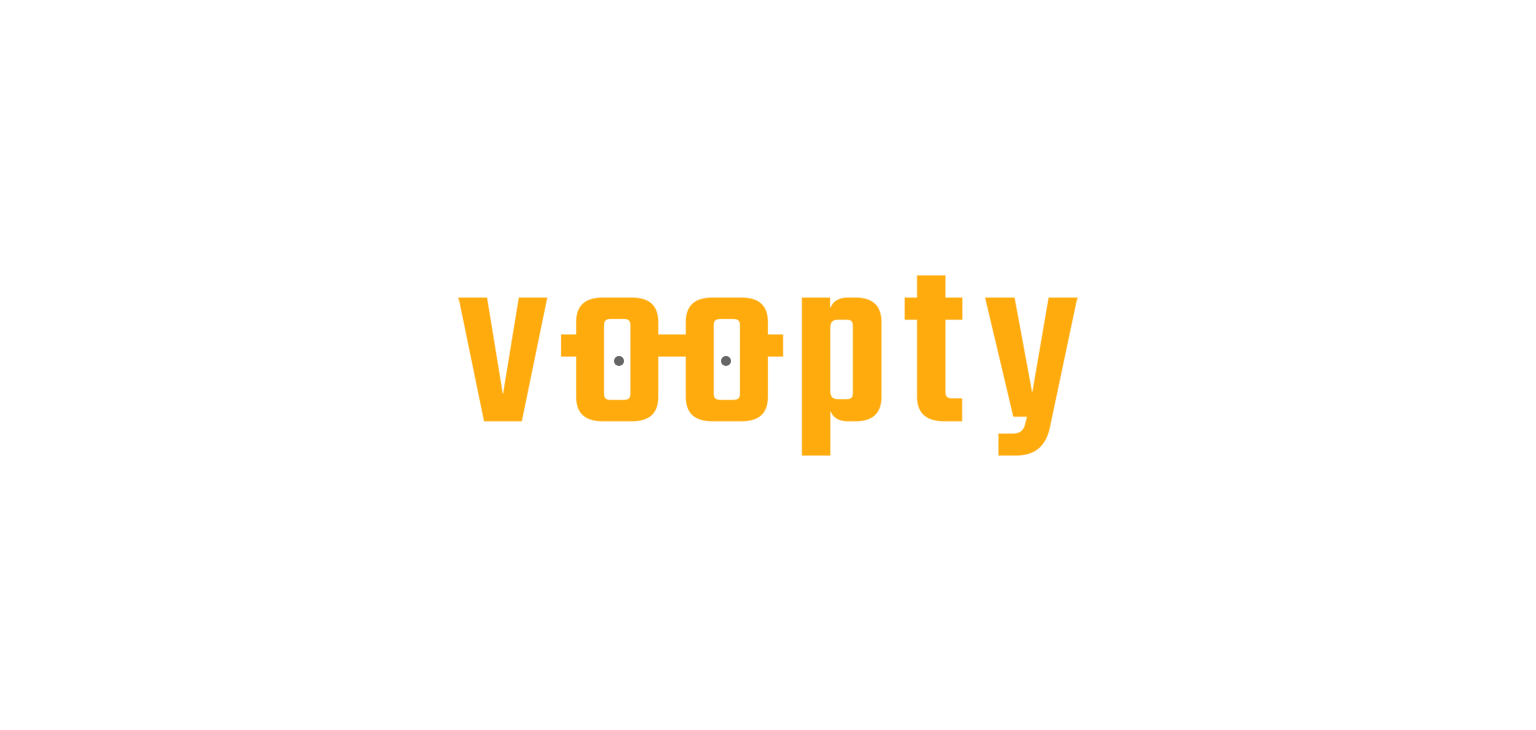 scroll, scrollTop: 0, scrollLeft: 0, axis: both 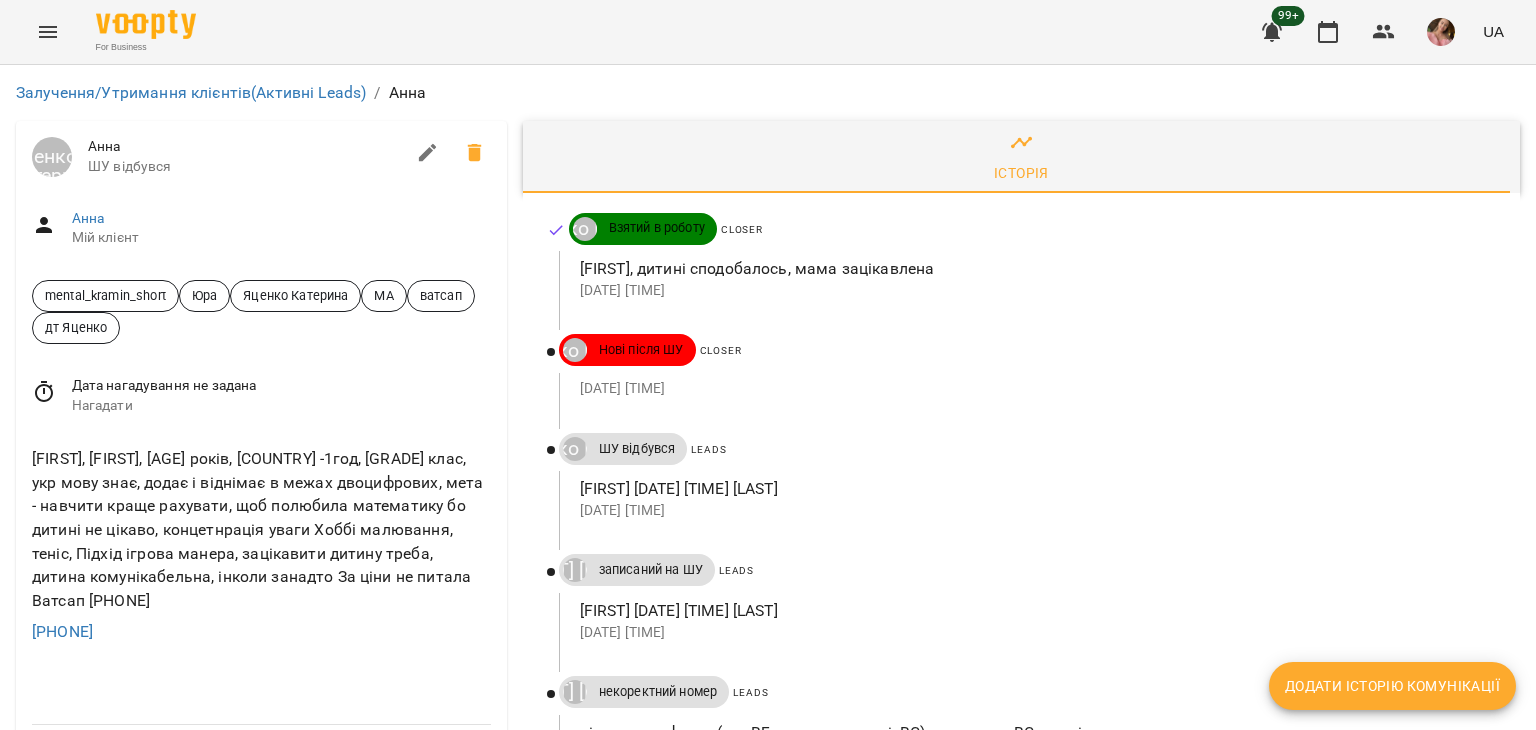 drag, startPoint x: 162, startPoint y: 507, endPoint x: 0, endPoint y: 512, distance: 162.07715 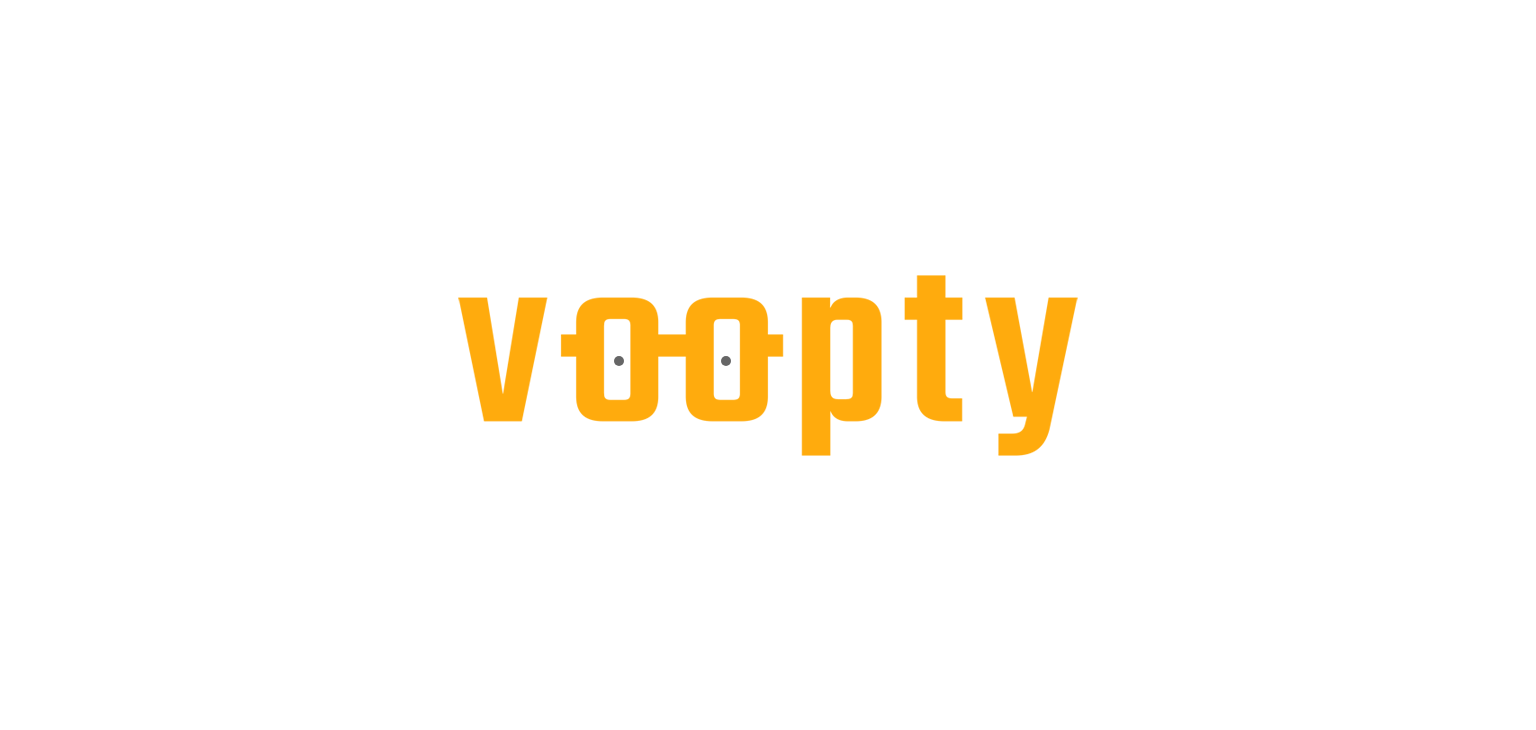 scroll, scrollTop: 0, scrollLeft: 0, axis: both 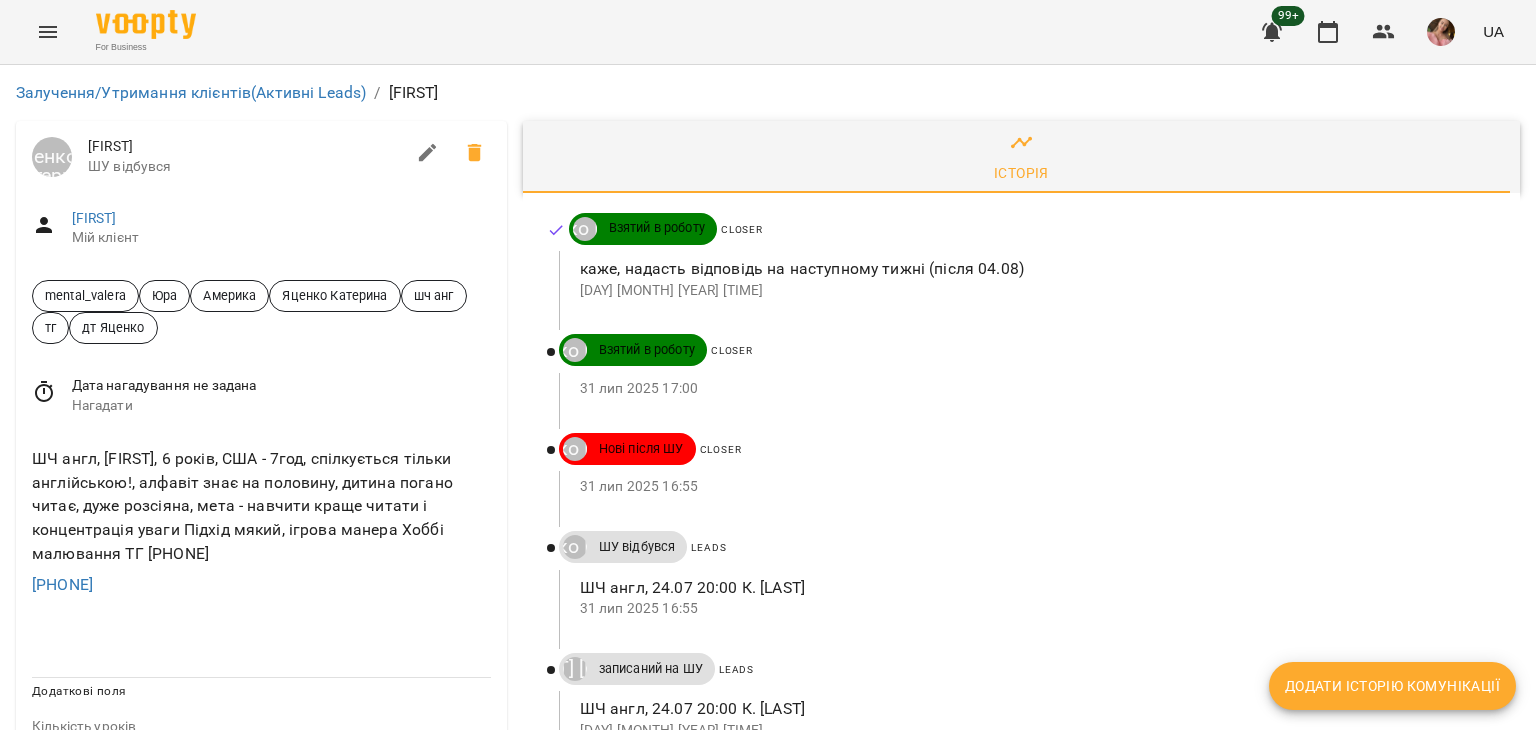 click on "Додати історію комунікації" at bounding box center [1392, 686] 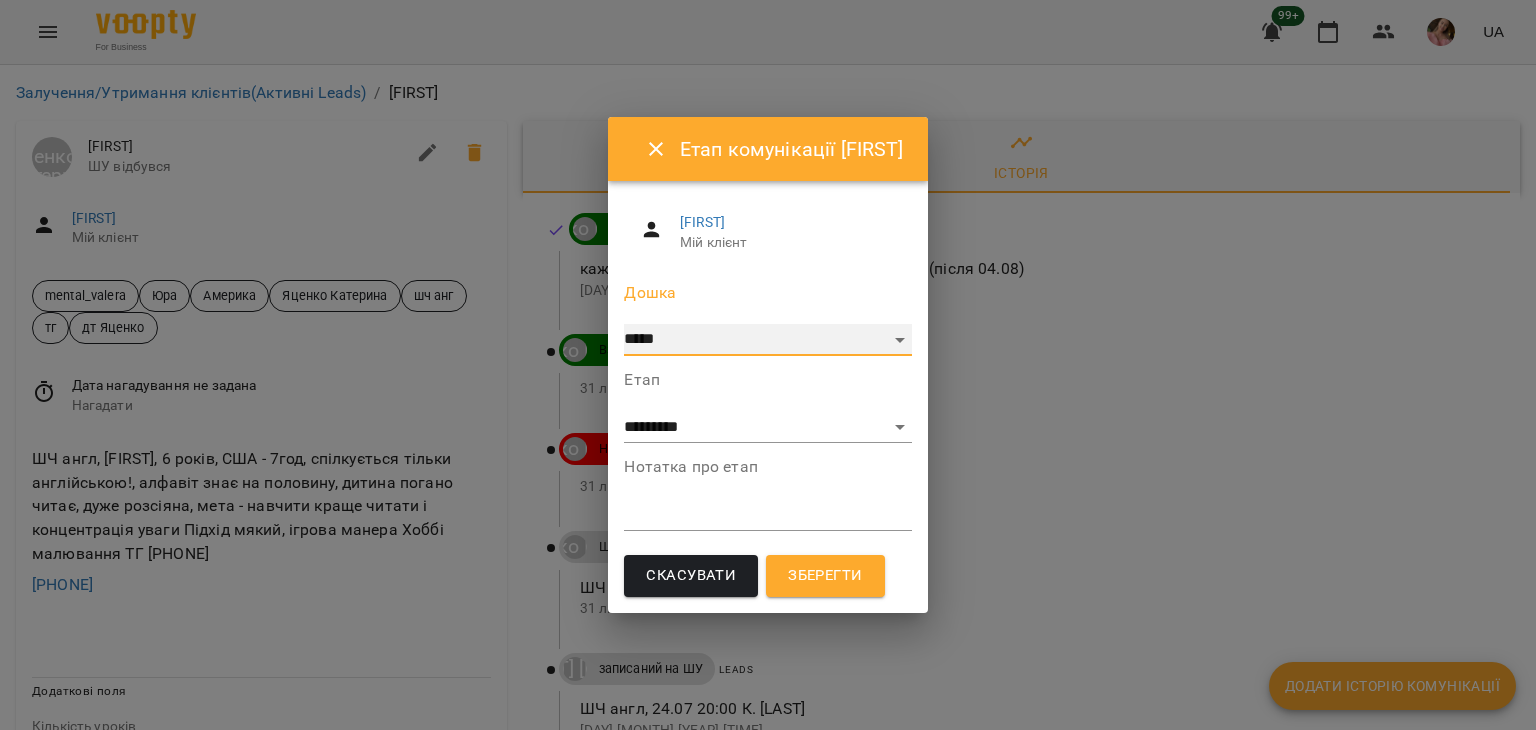 click on "***** ******** ****** ********" at bounding box center [767, 340] 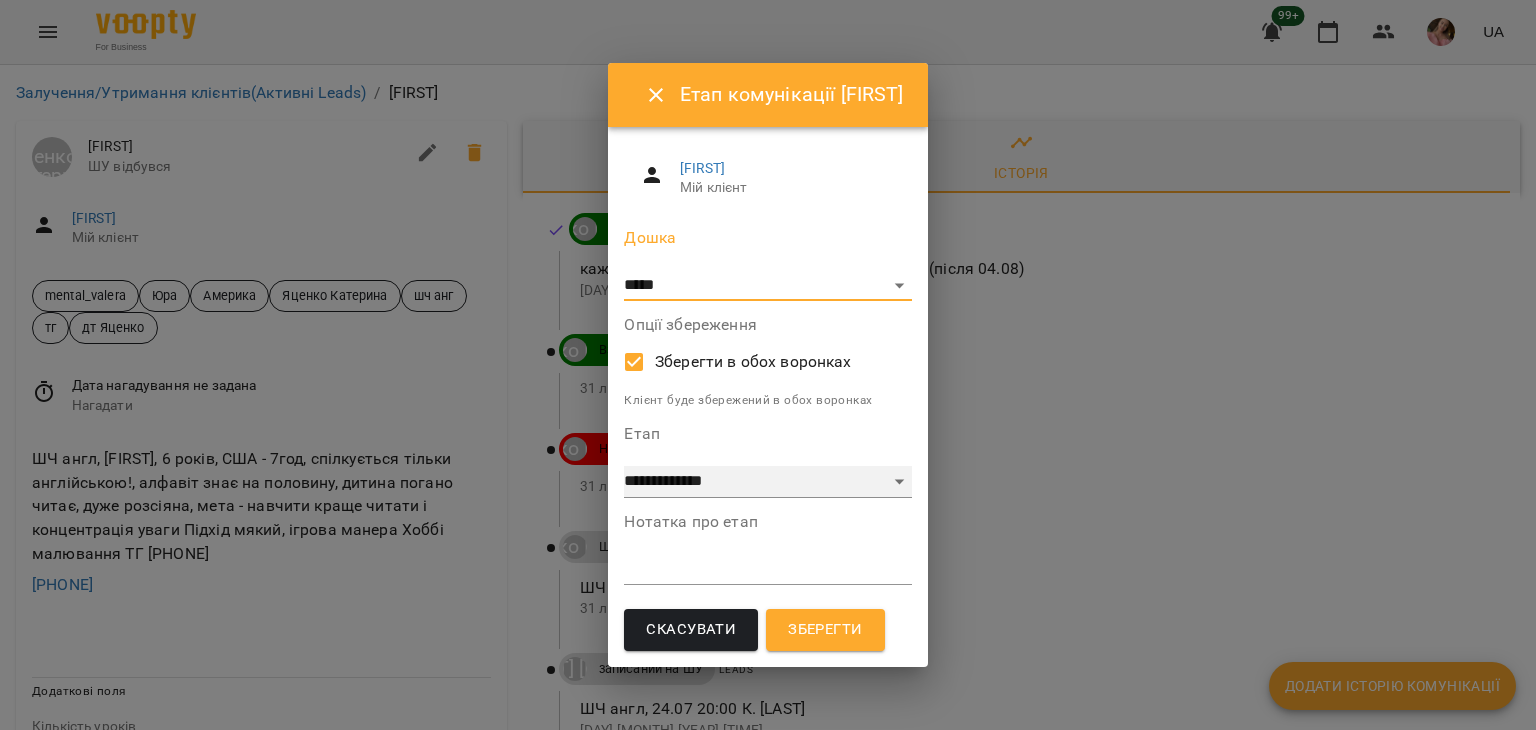 click on "**********" at bounding box center (767, 482) 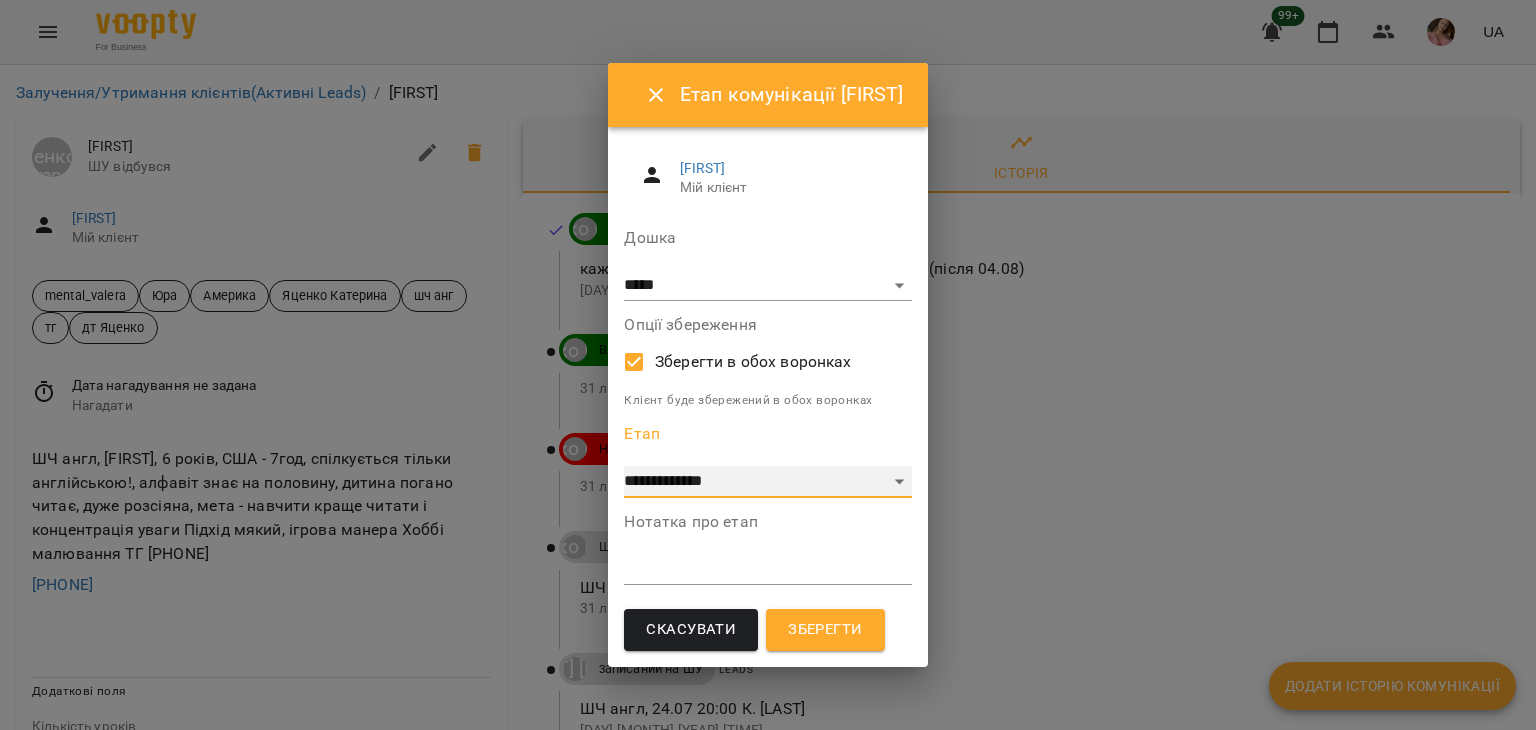 select on "*" 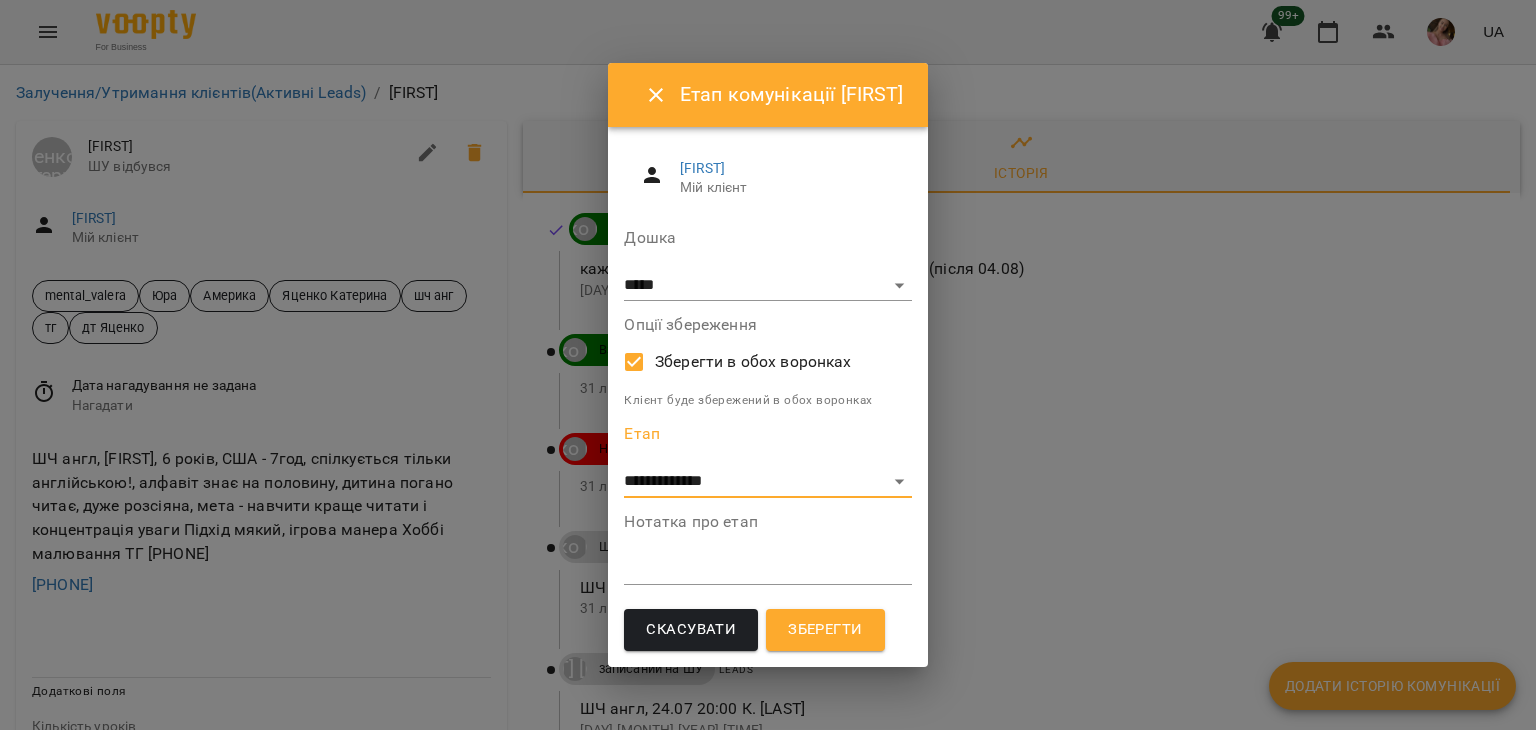 click on "*" at bounding box center (767, 569) 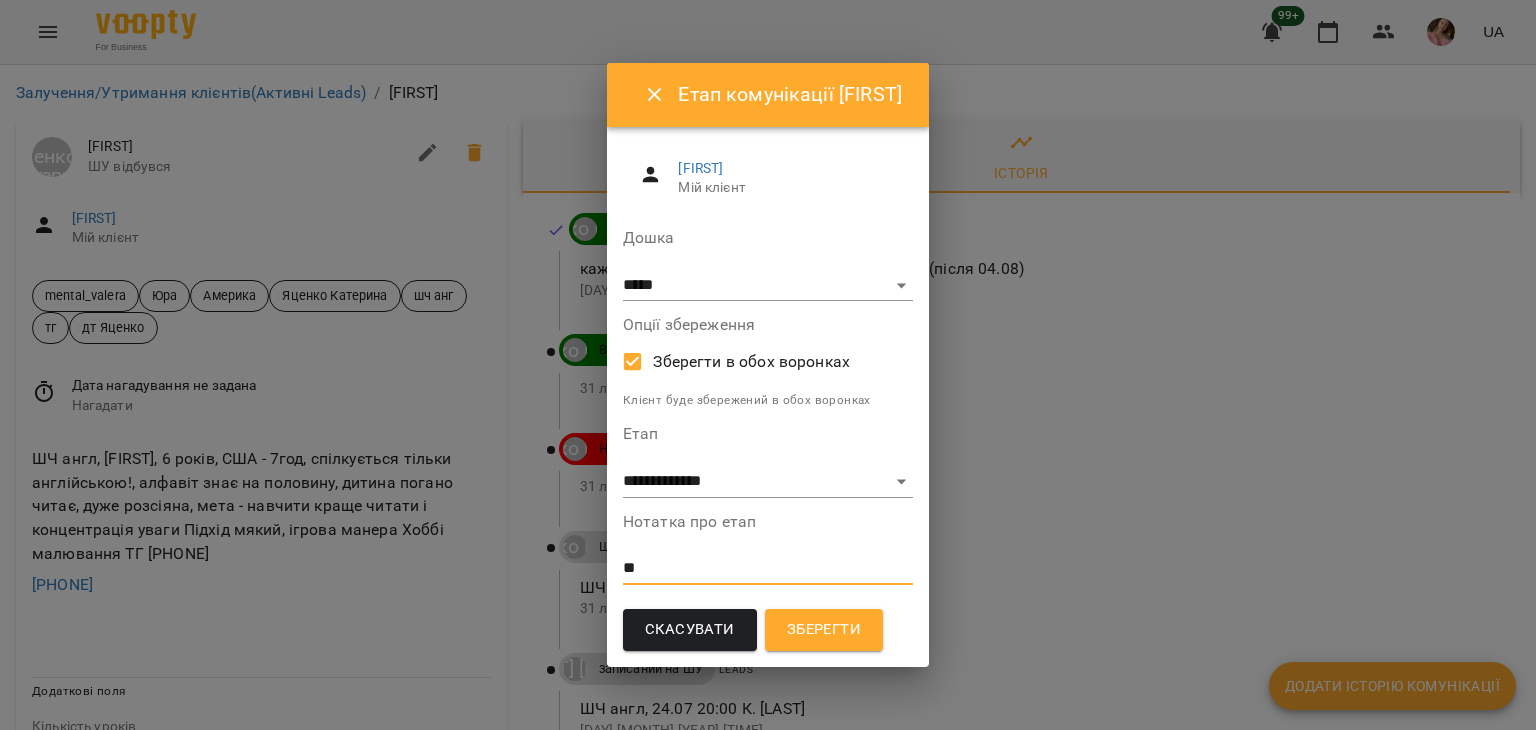 type on "**" 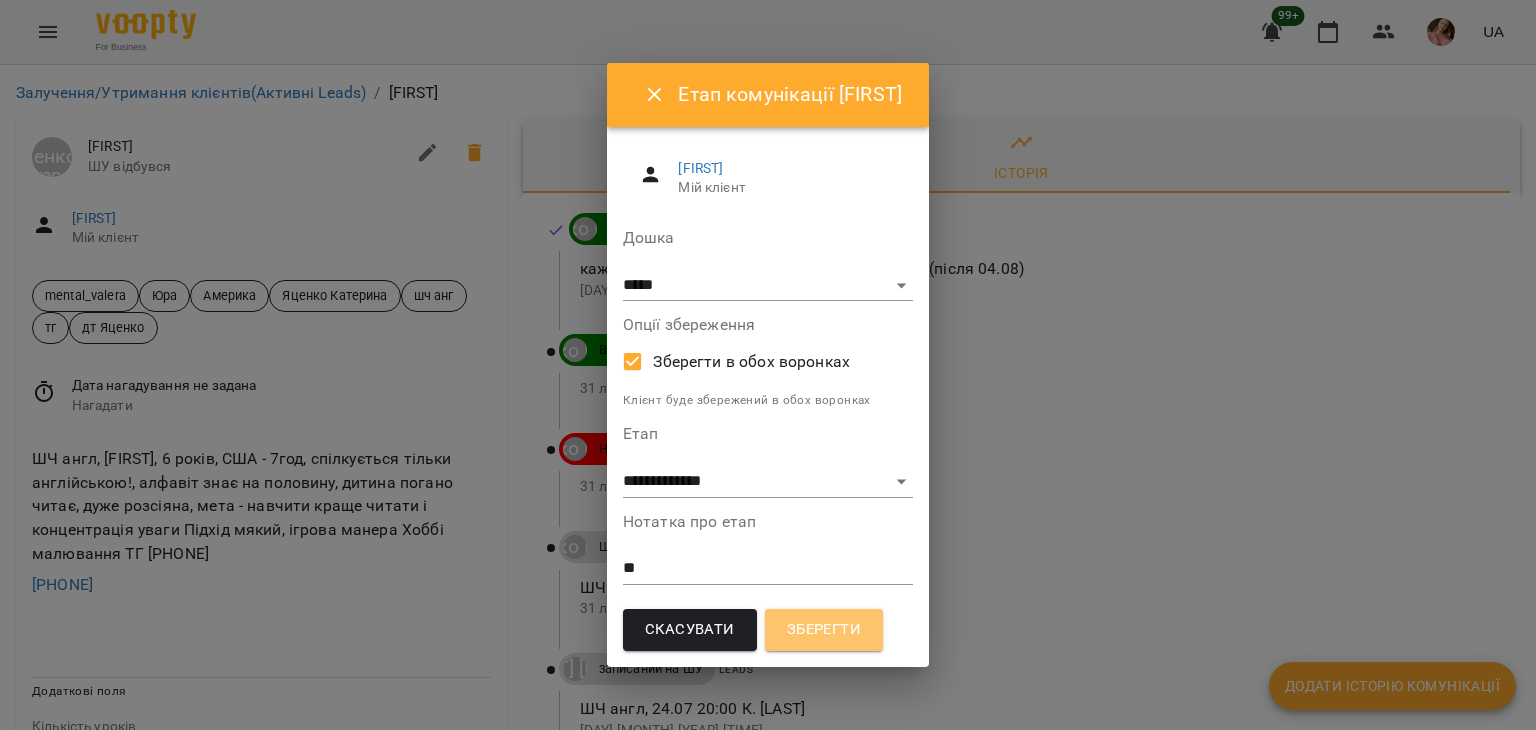 click on "Зберегти" at bounding box center (824, 630) 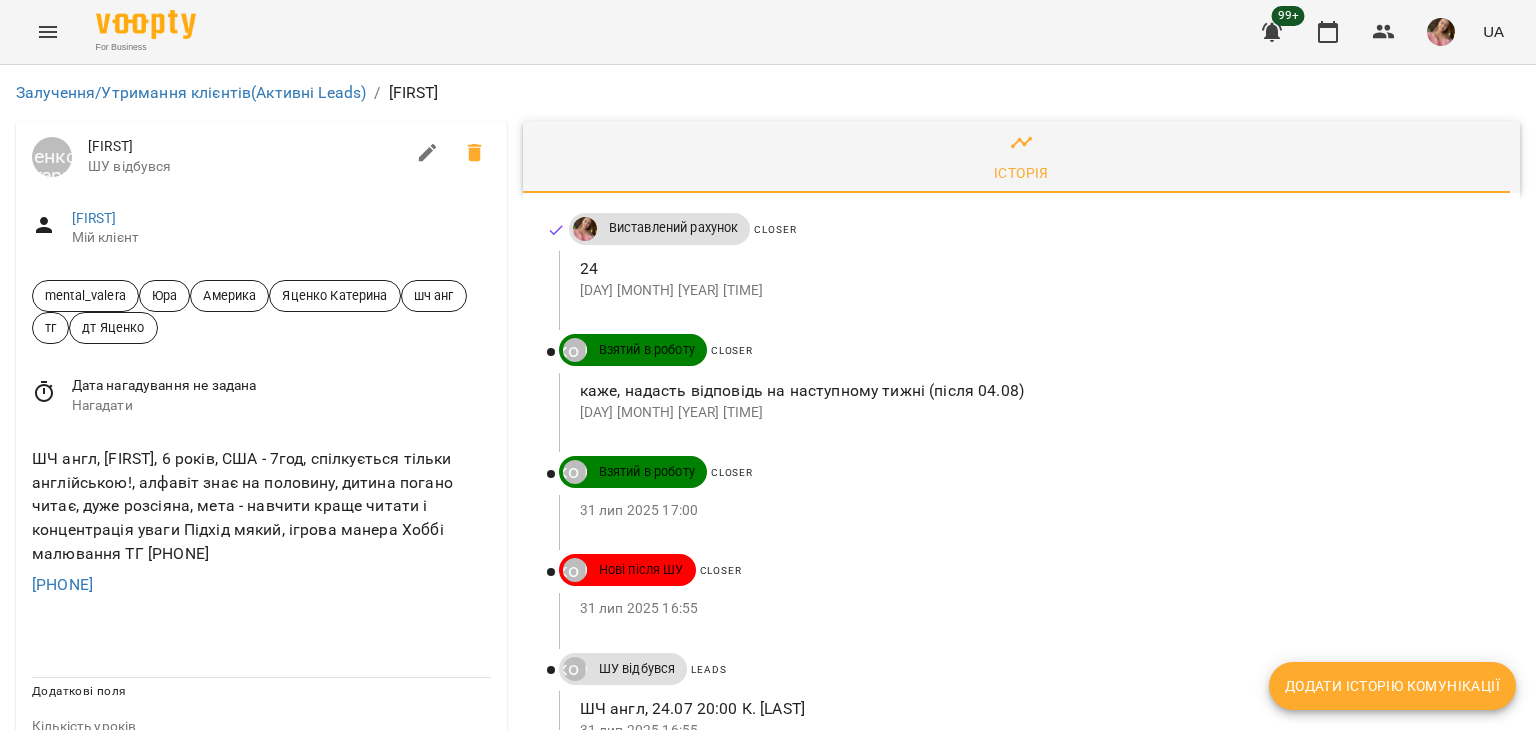 click 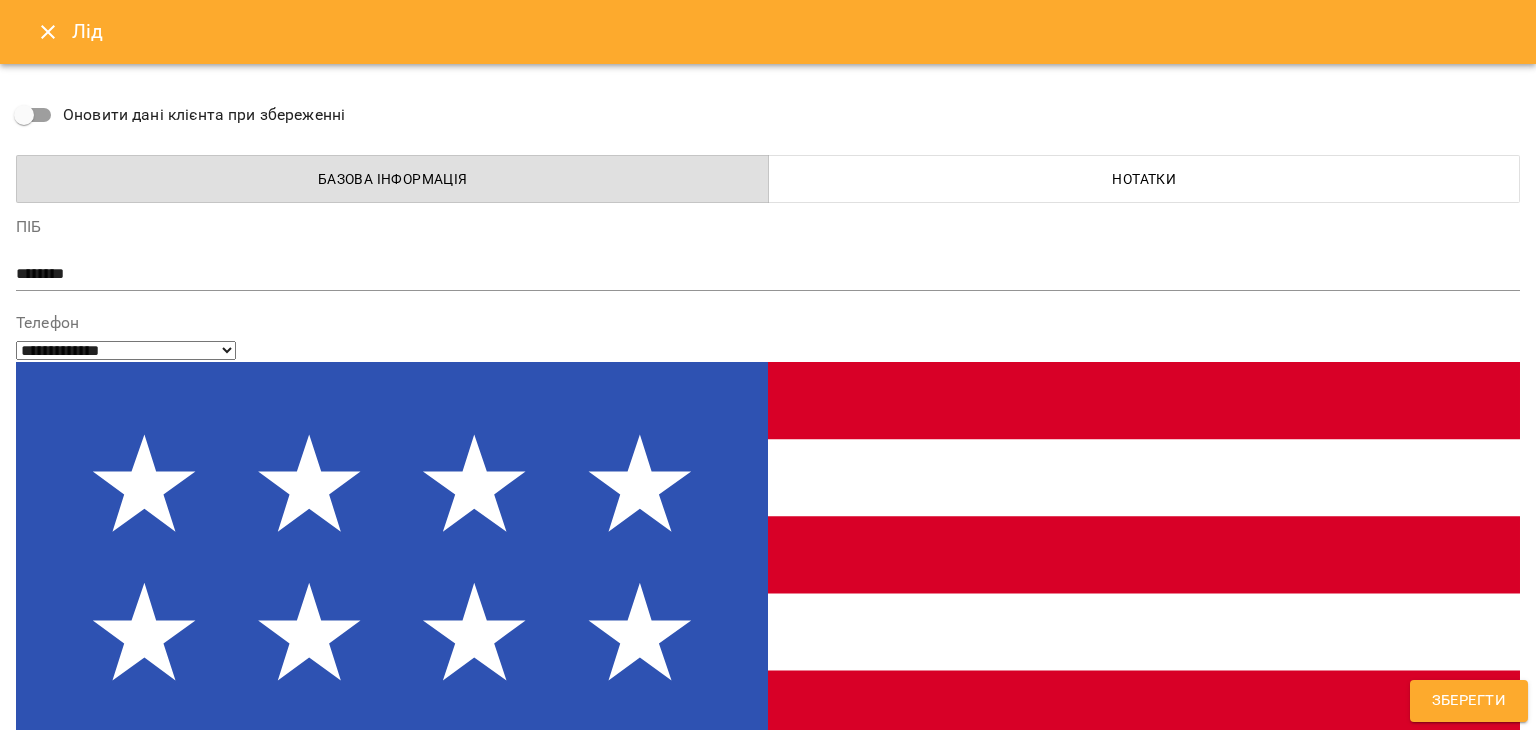 type on "**********" 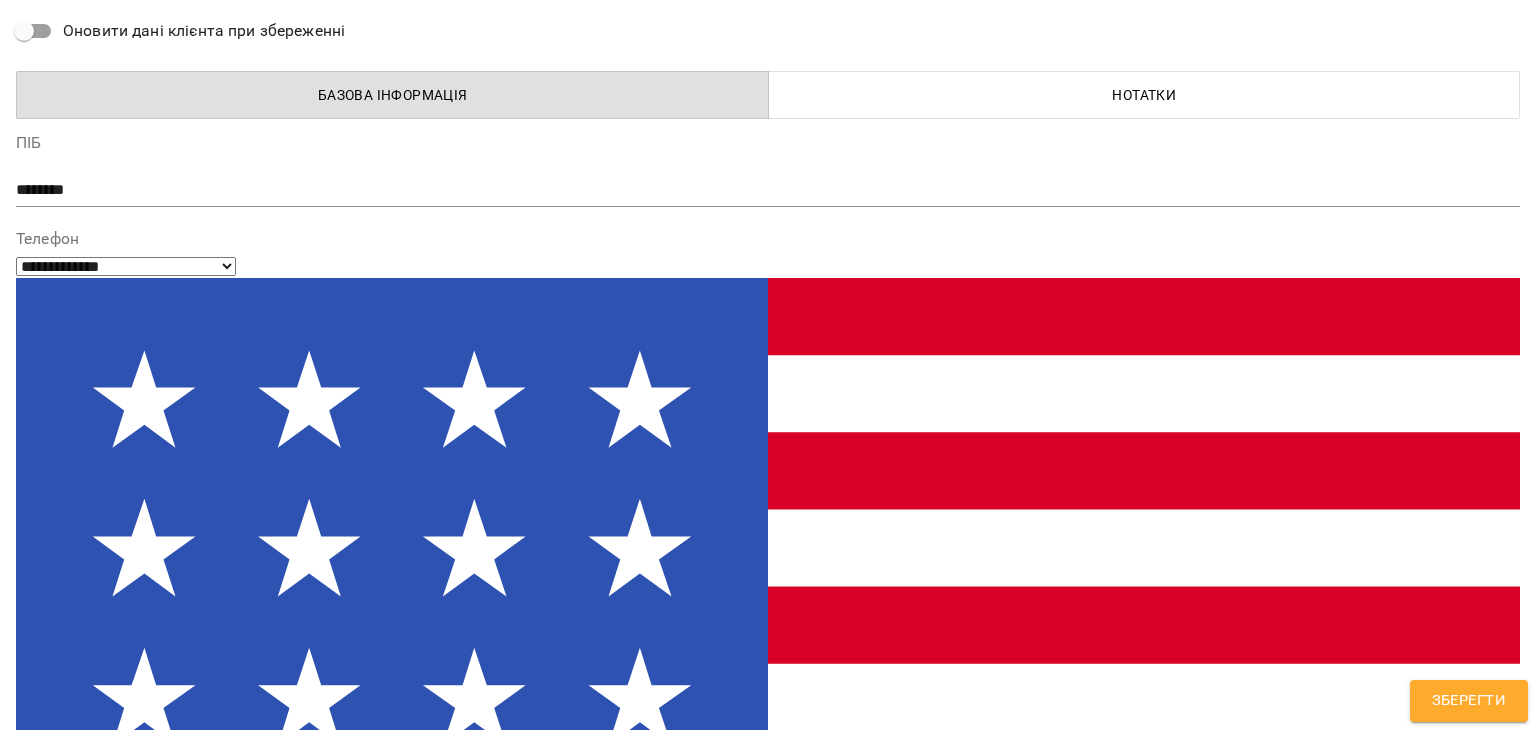 scroll, scrollTop: 200, scrollLeft: 0, axis: vertical 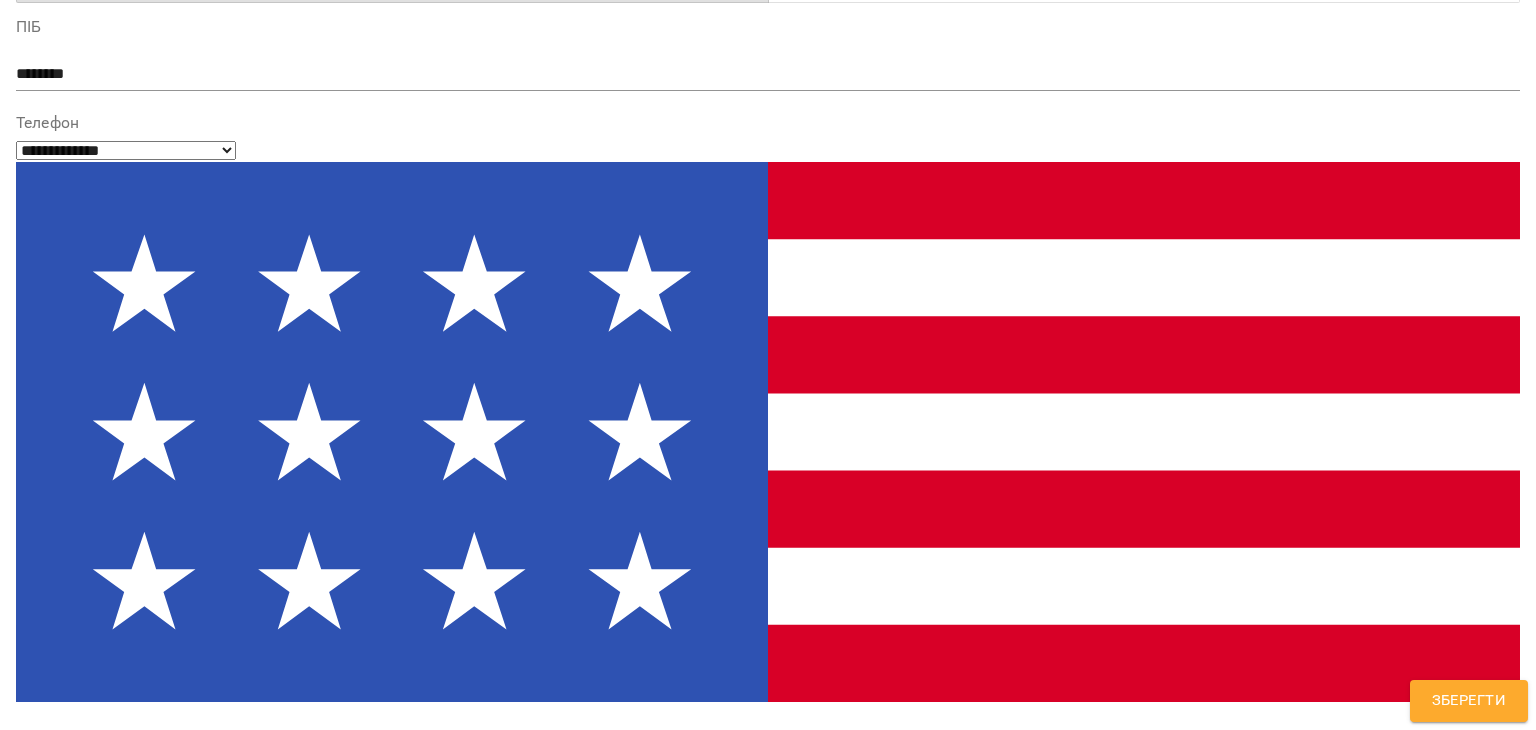 click on "mental_valera Юра Америка Яценко Катерина шч анг тг дт Яценко" at bounding box center [731, 1403] 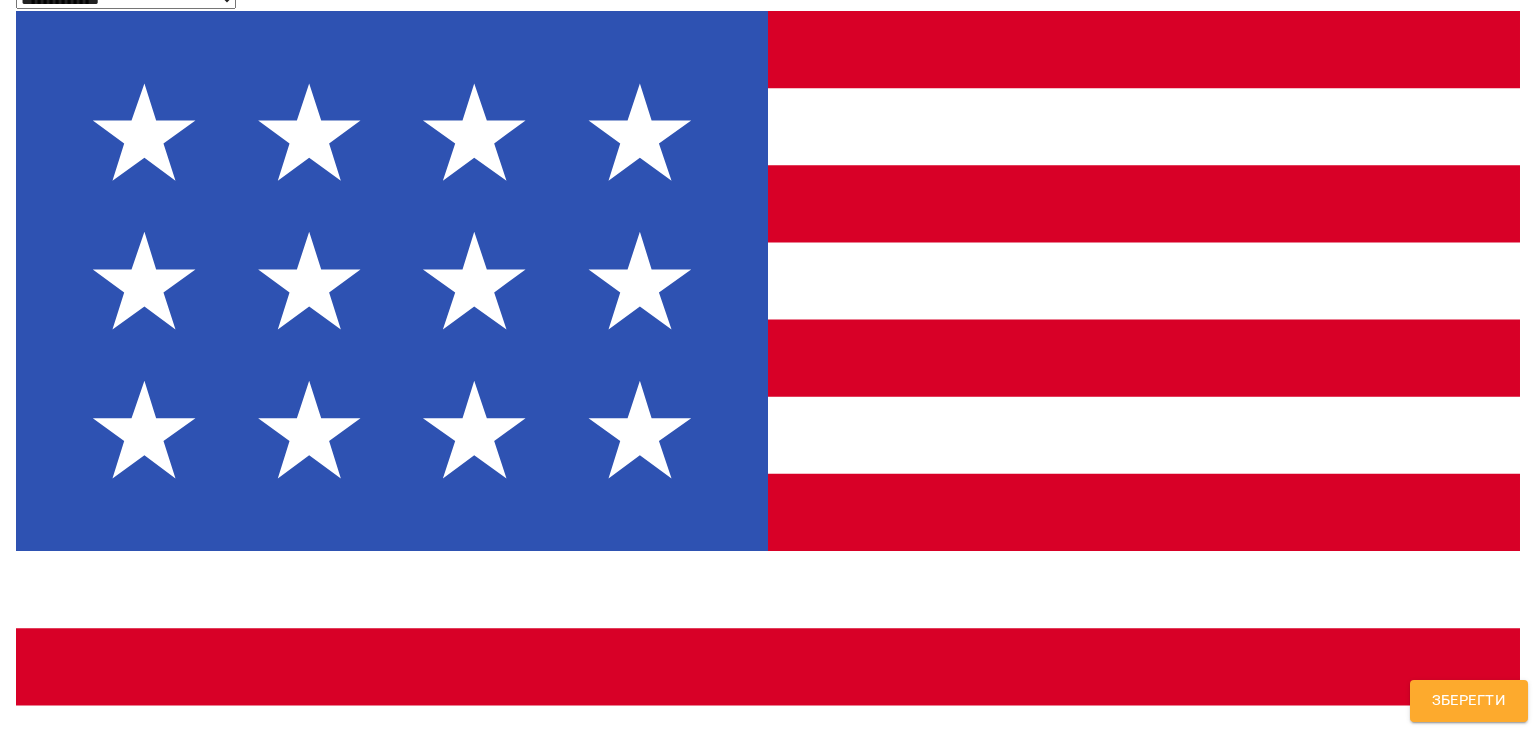 scroll, scrollTop: 400, scrollLeft: 0, axis: vertical 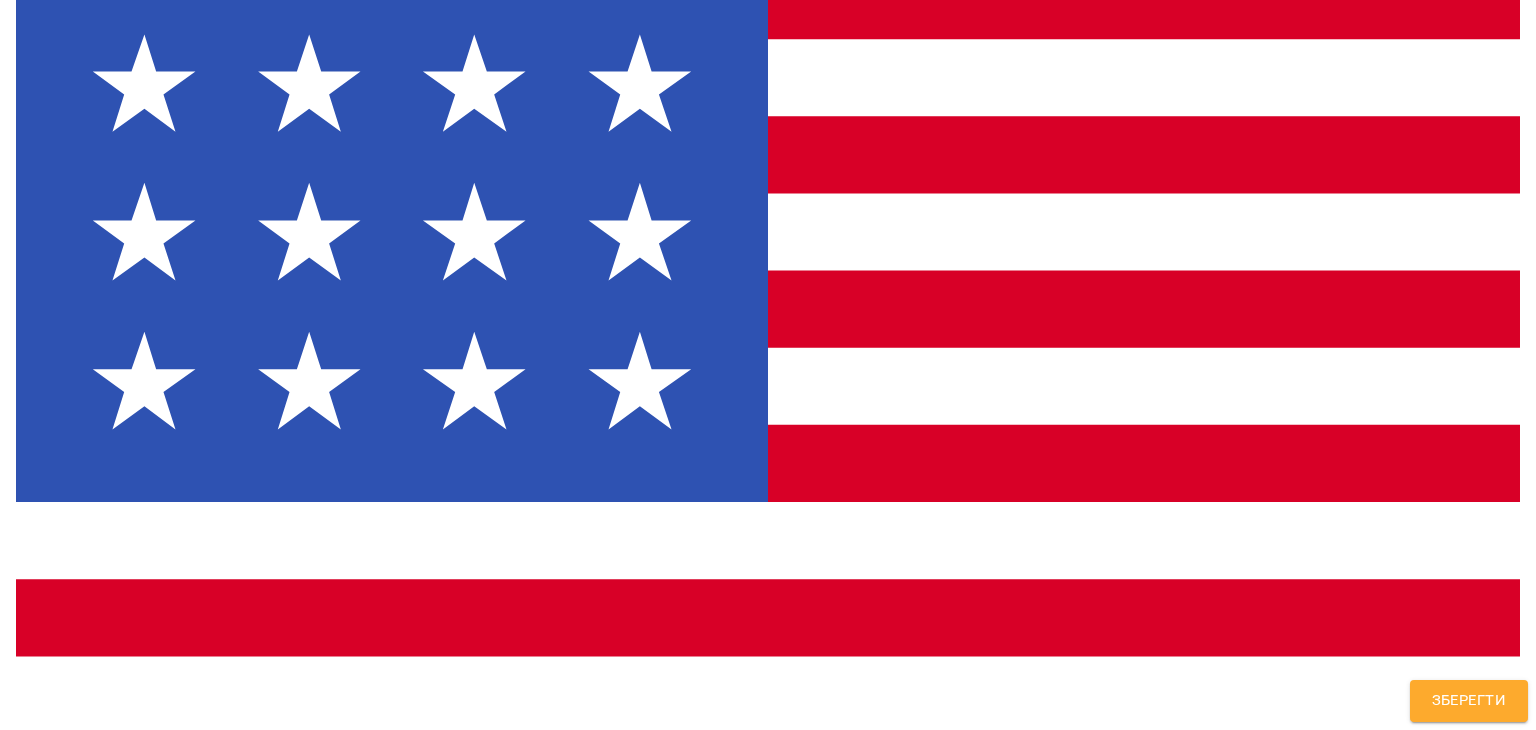 click on "**********" at bounding box center (768, 1427) 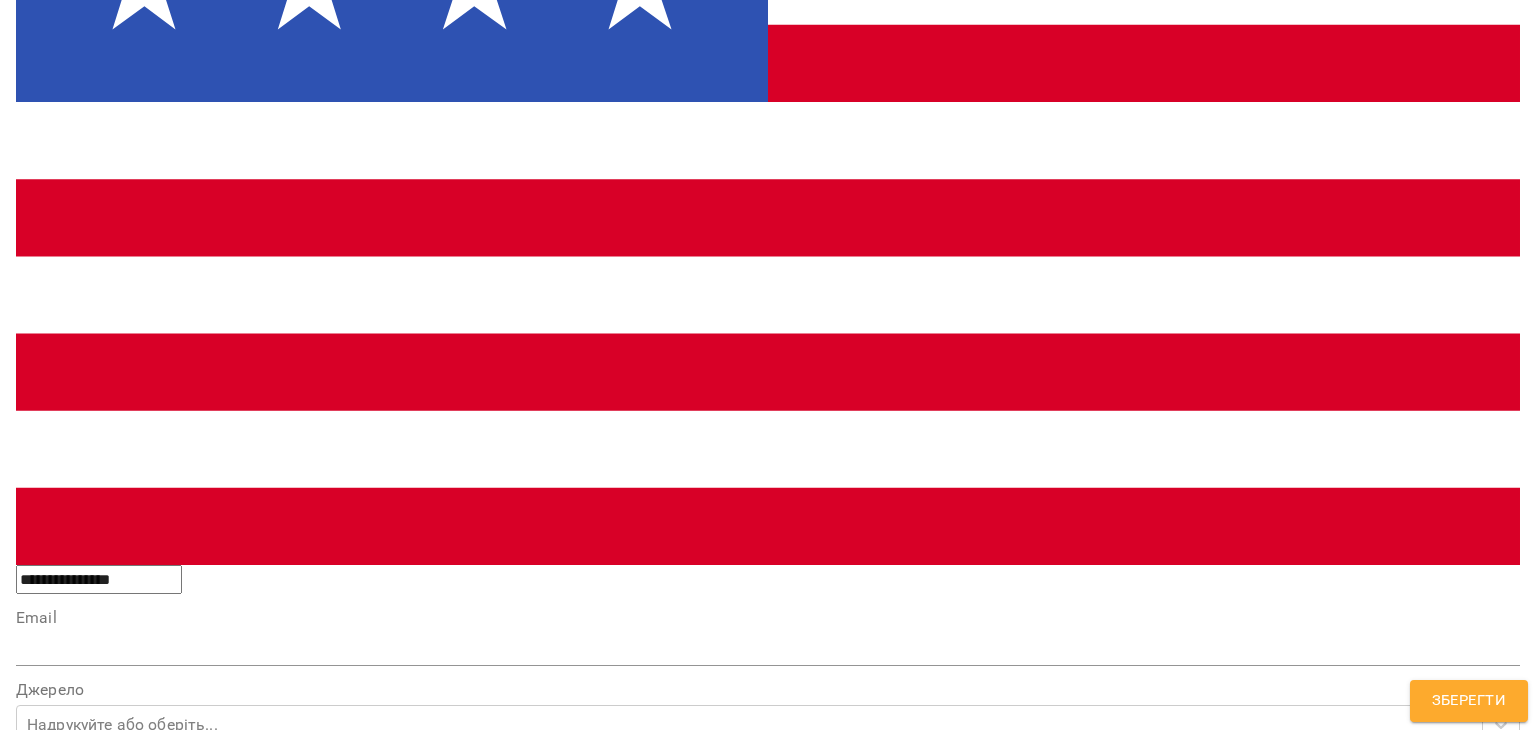 scroll, scrollTop: 1000, scrollLeft: 0, axis: vertical 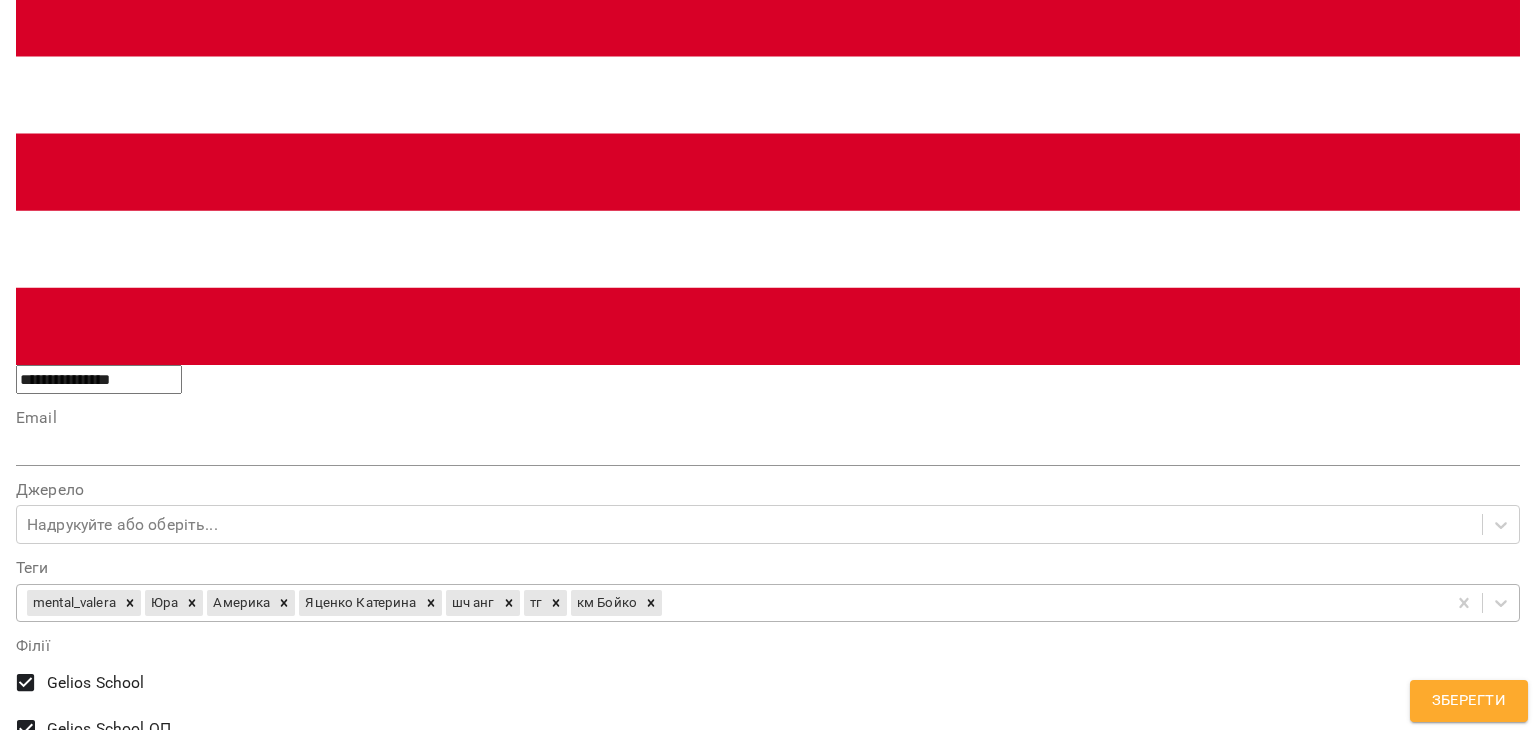 click on "**********" at bounding box center [768, 1429] 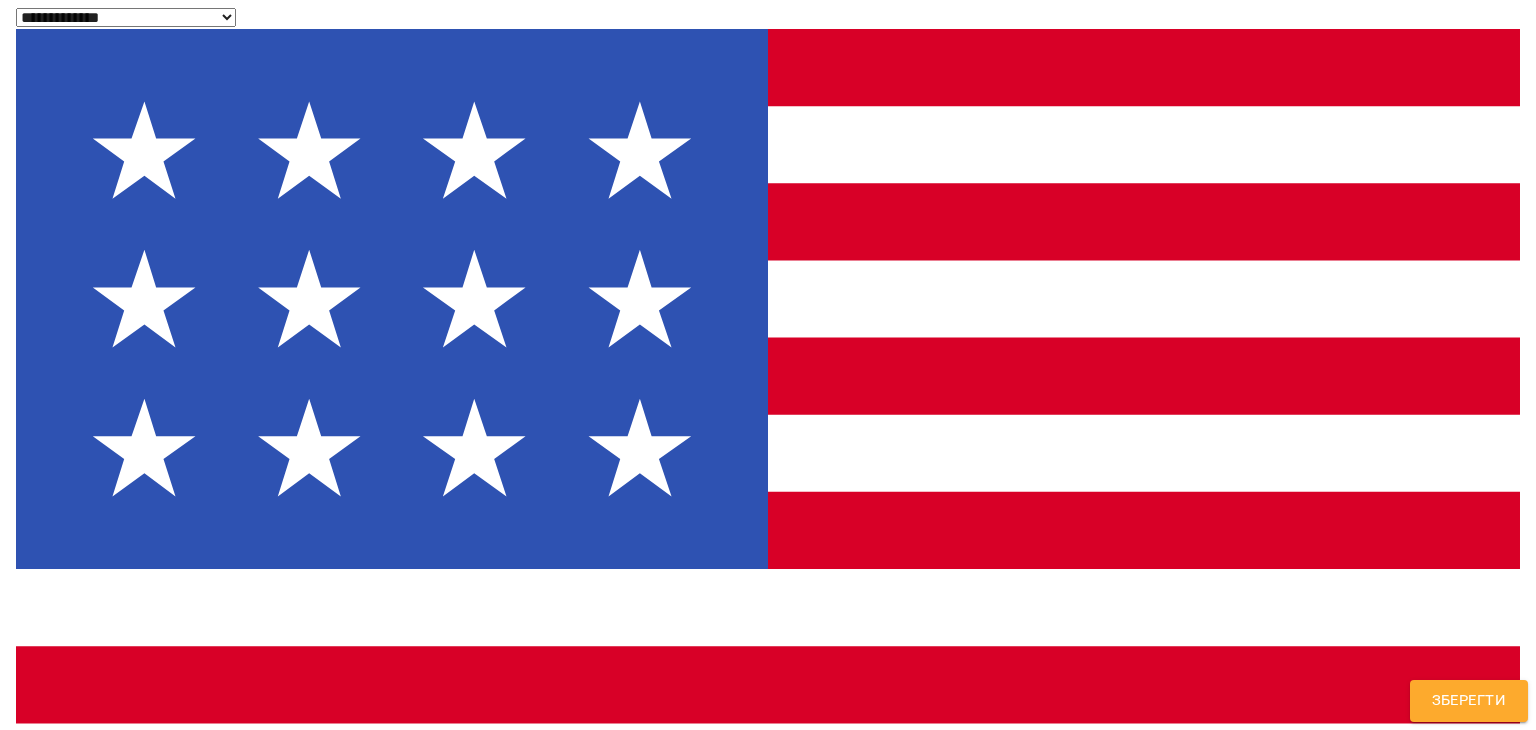 scroll, scrollTop: 200, scrollLeft: 0, axis: vertical 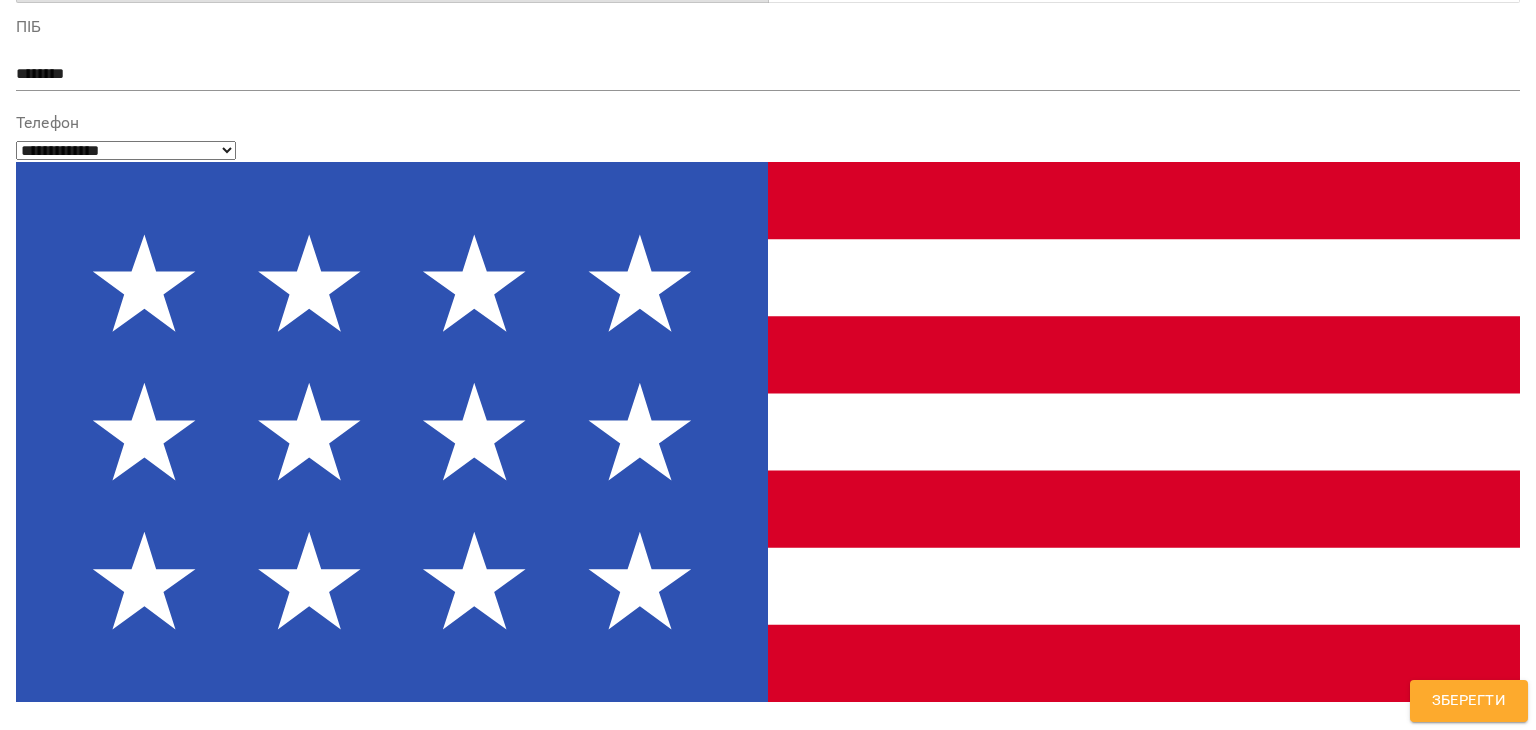 drag, startPoint x: 194, startPoint y: 165, endPoint x: 0, endPoint y: 153, distance: 194.37077 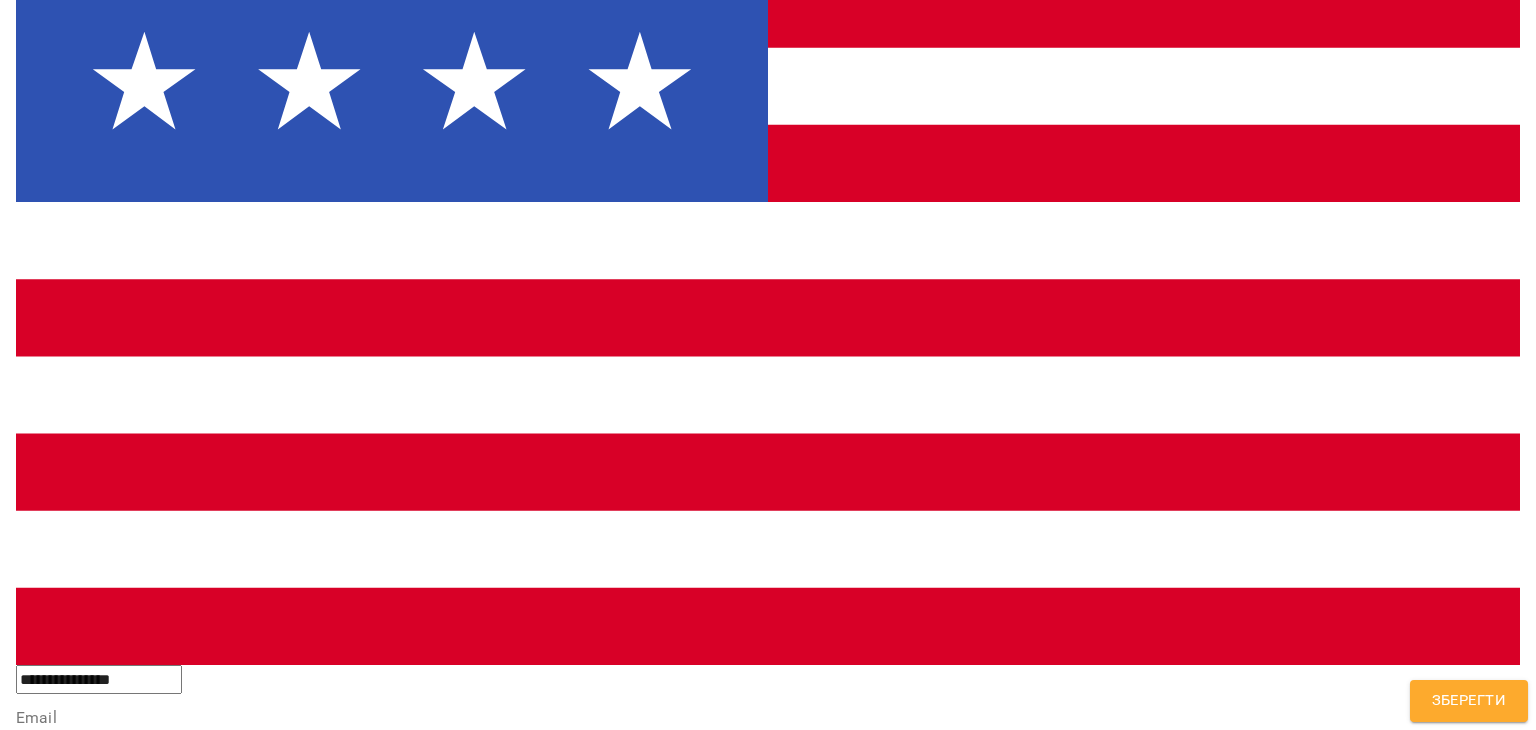 scroll, scrollTop: 1100, scrollLeft: 0, axis: vertical 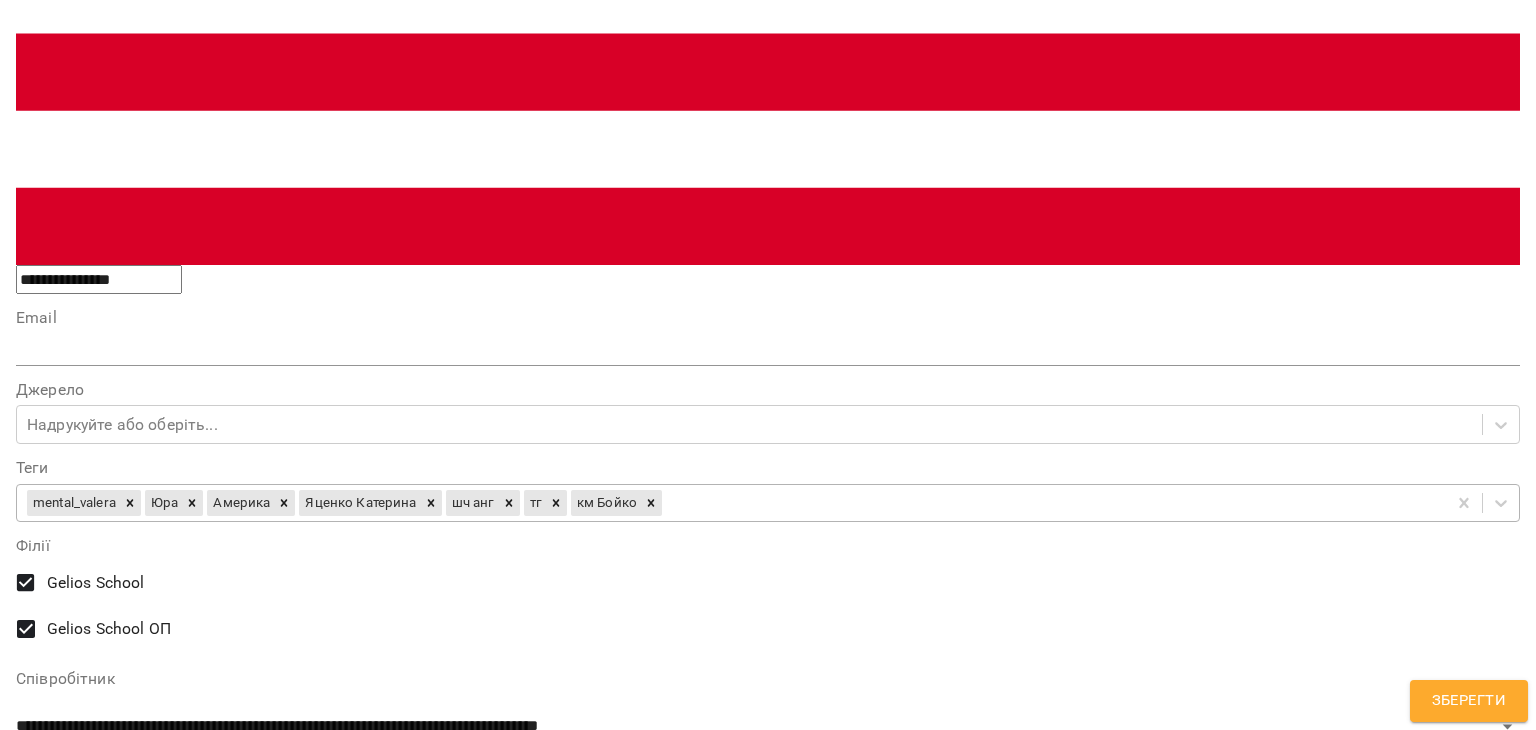click on "**********" at bounding box center (768, 1329) 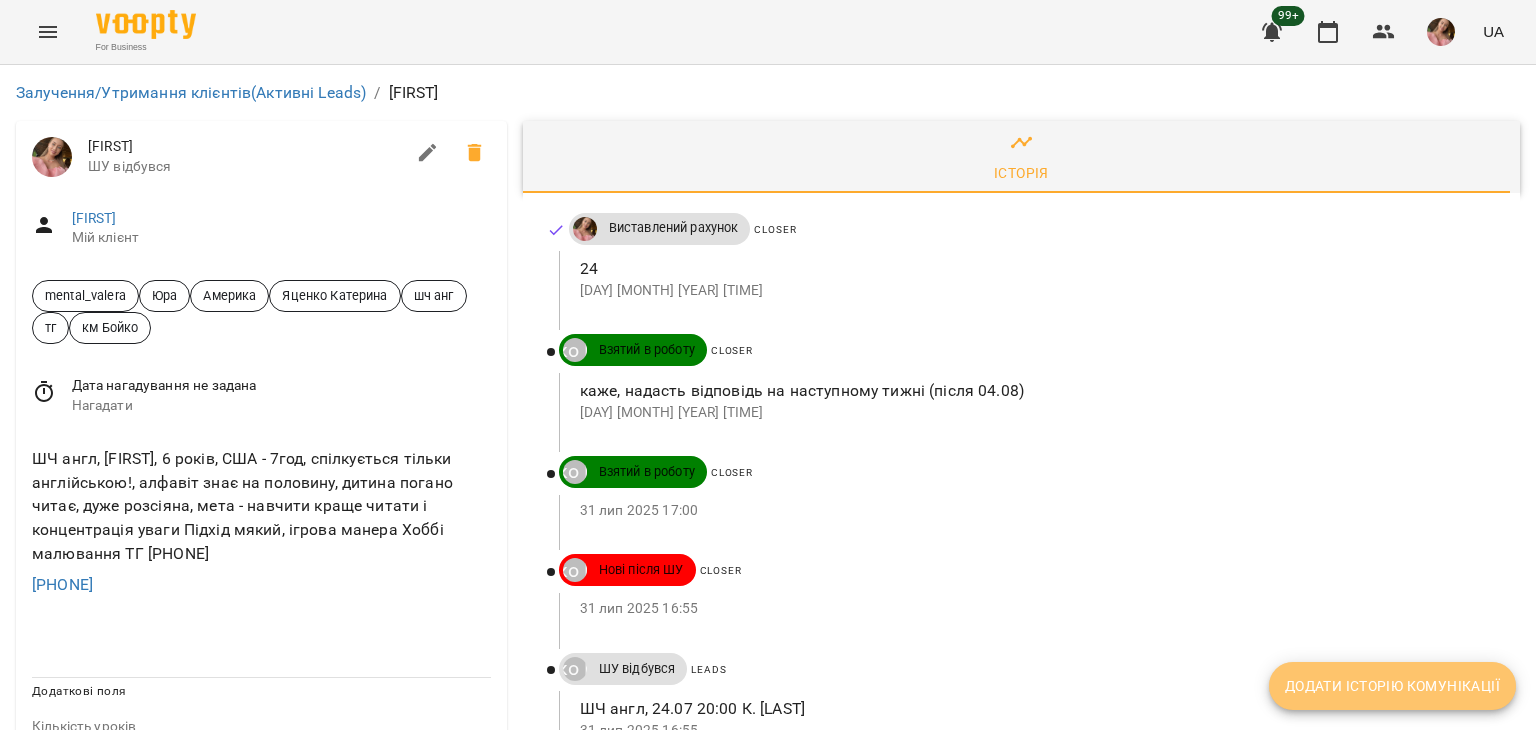 click on "Додати історію комунікації" at bounding box center (1392, 686) 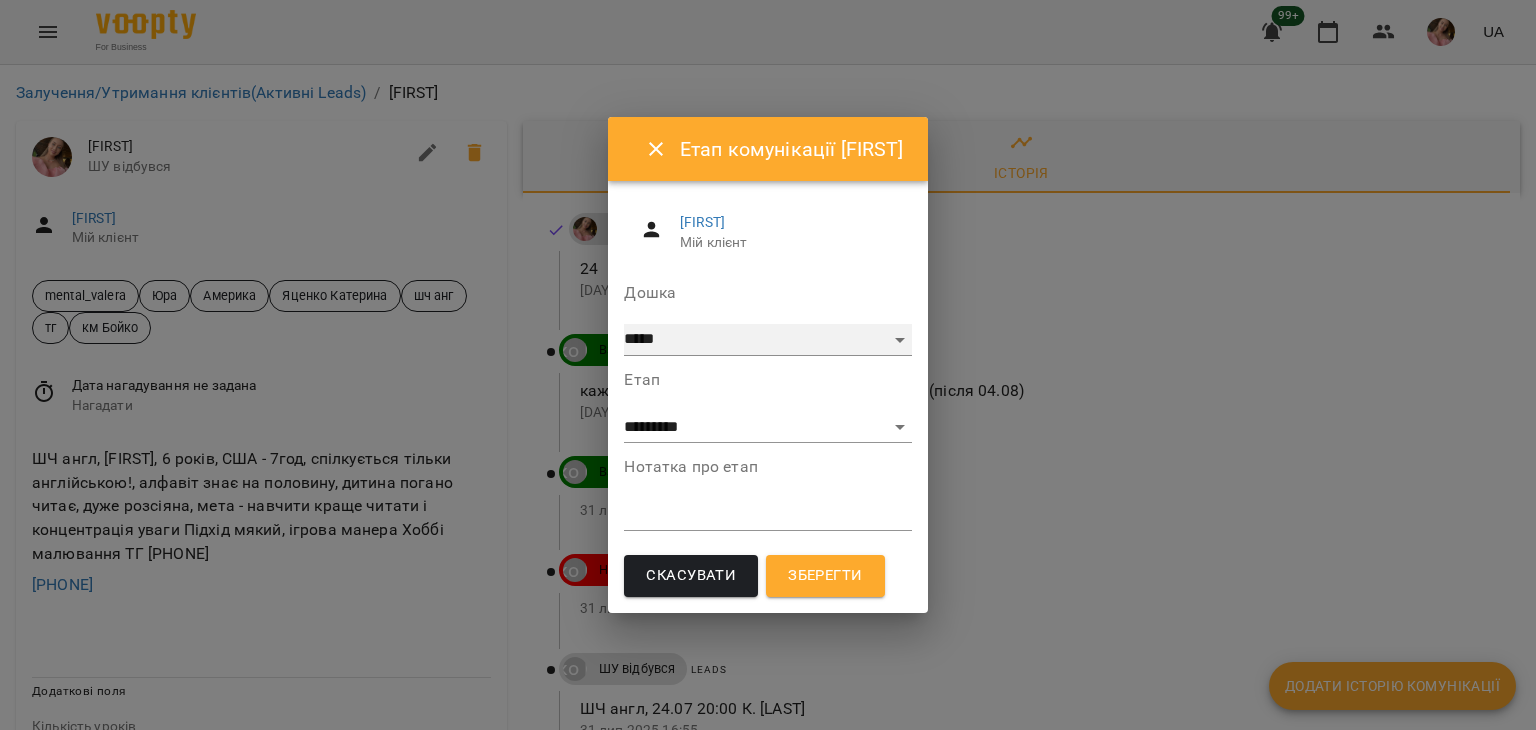 click on "***** ******** ****** ********" at bounding box center [767, 340] 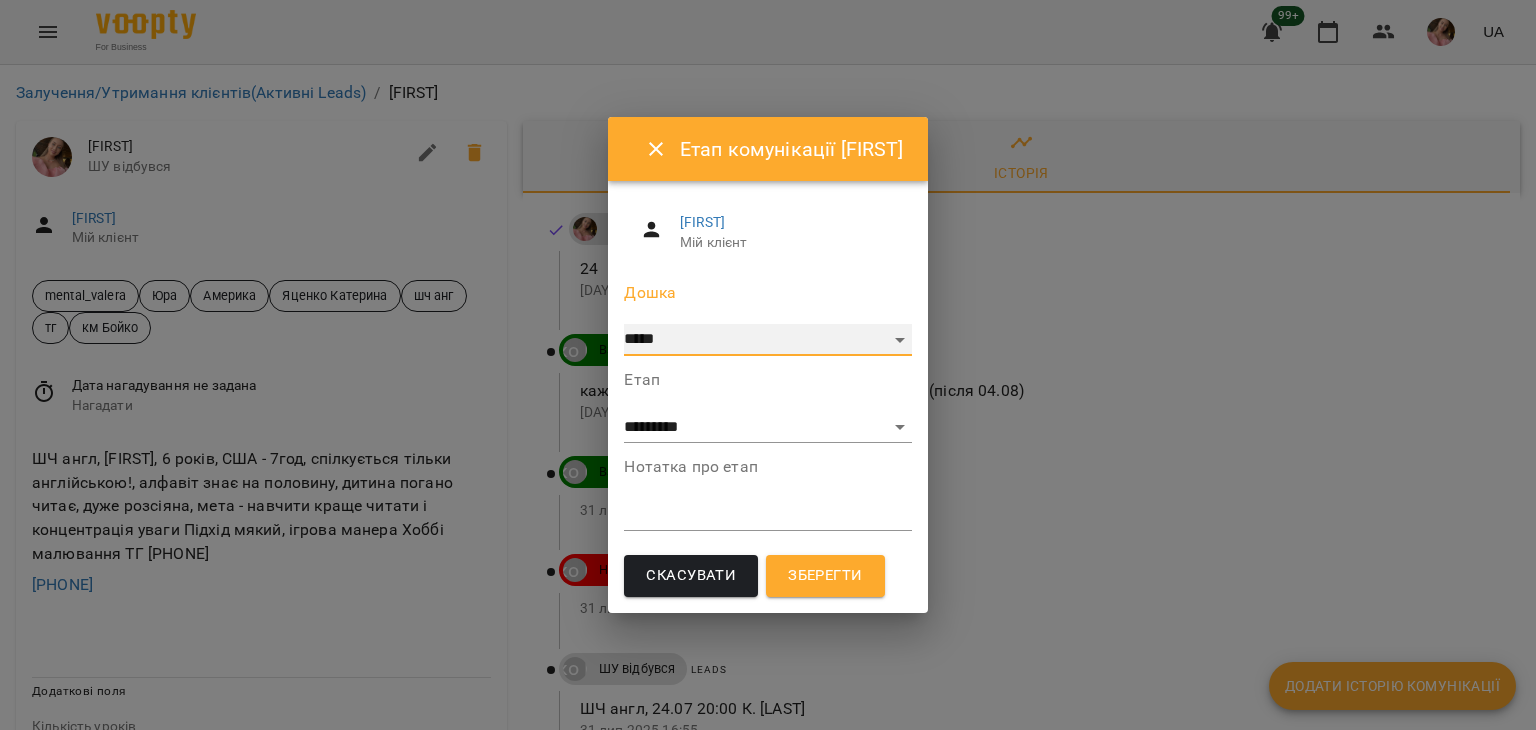 select on "**********" 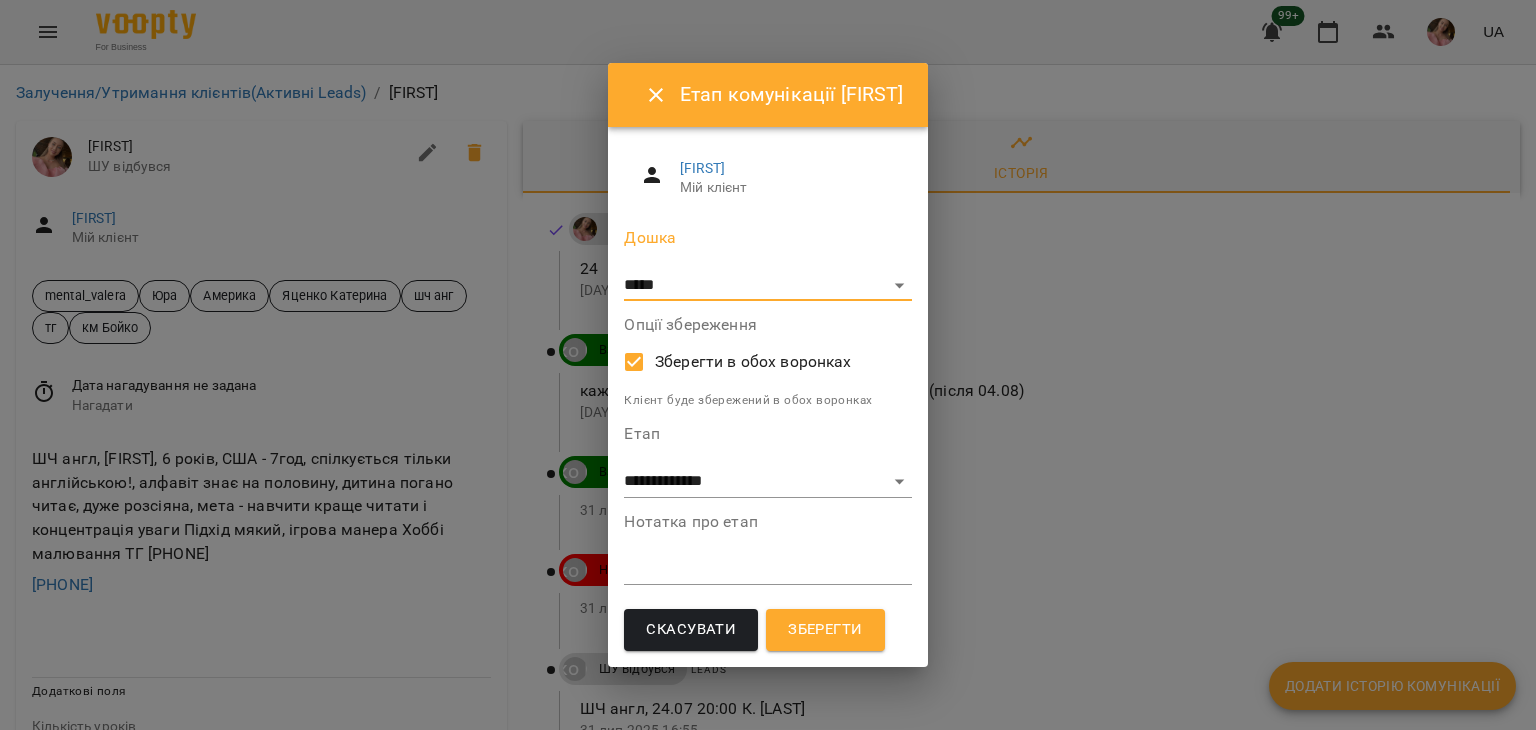 click on "**********" at bounding box center [767, 461] 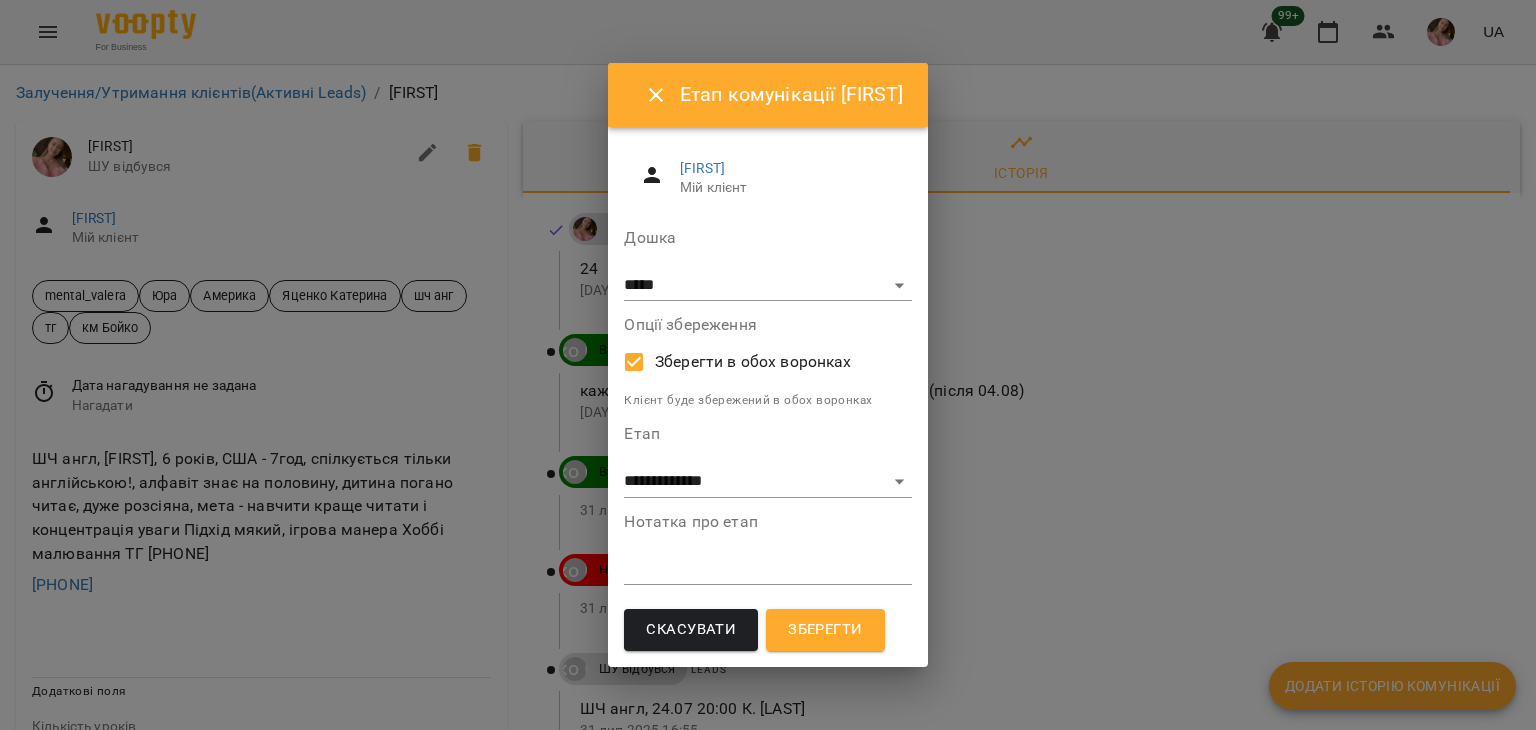 click on "**********" at bounding box center (767, 461) 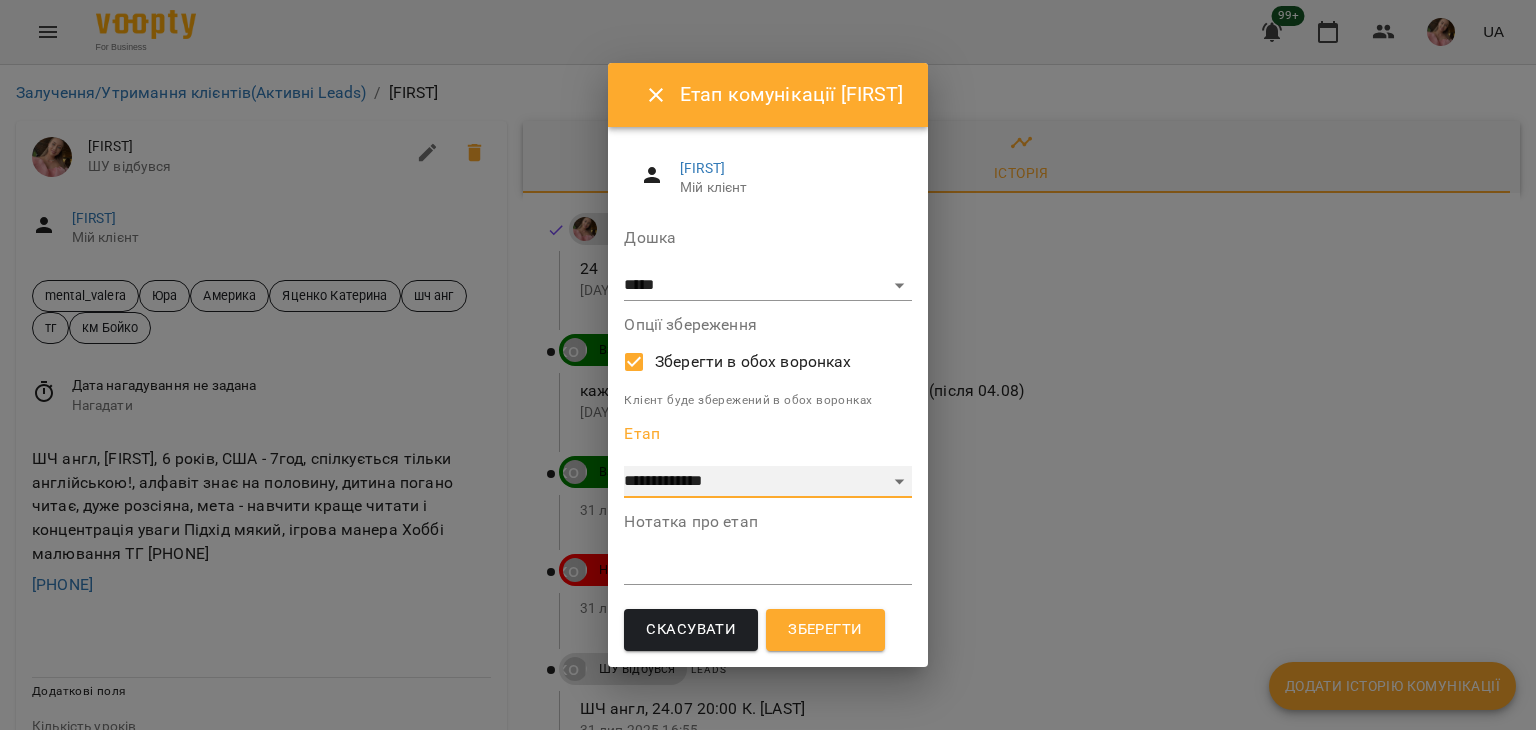 drag, startPoint x: 688, startPoint y: 483, endPoint x: 691, endPoint y: 473, distance: 10.440307 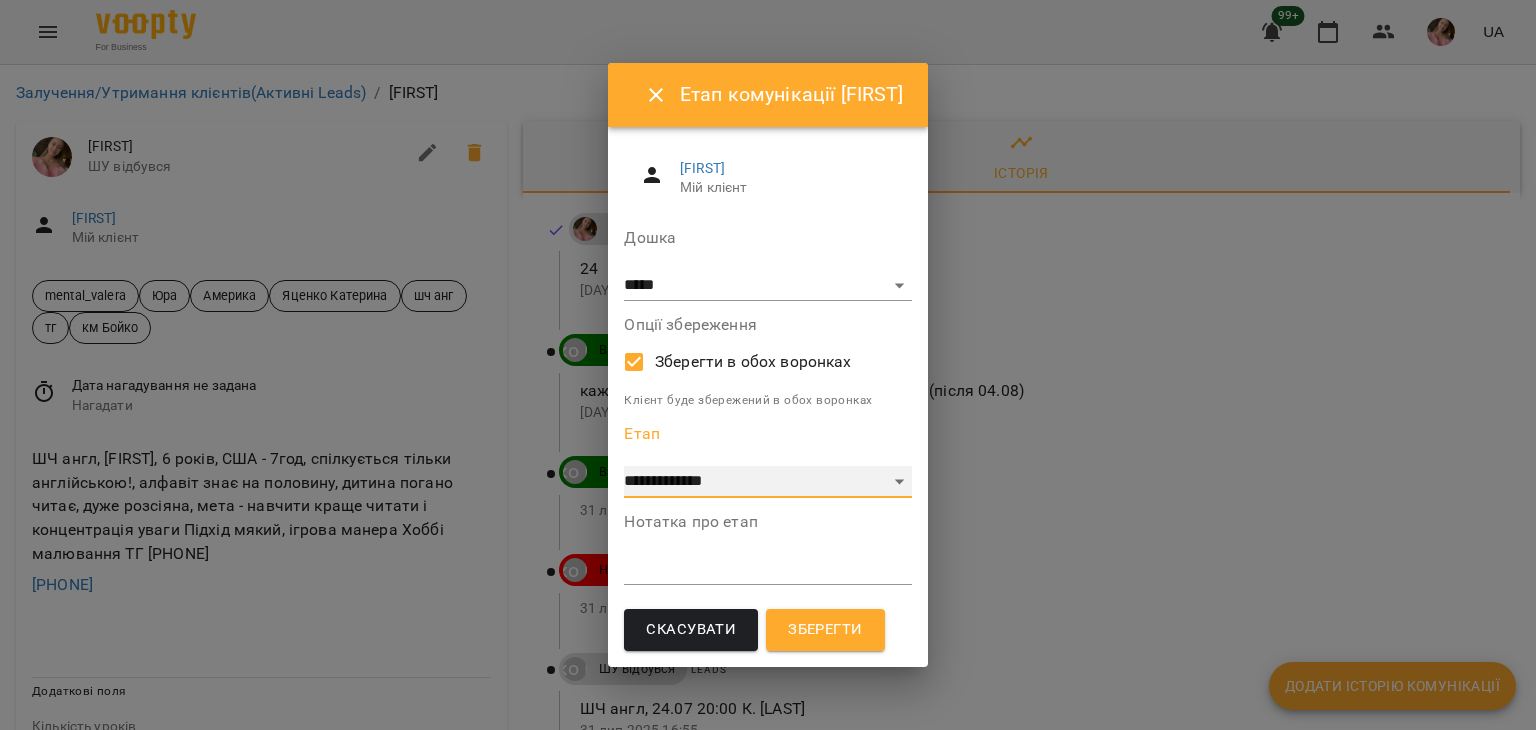 click on "**********" at bounding box center [767, 482] 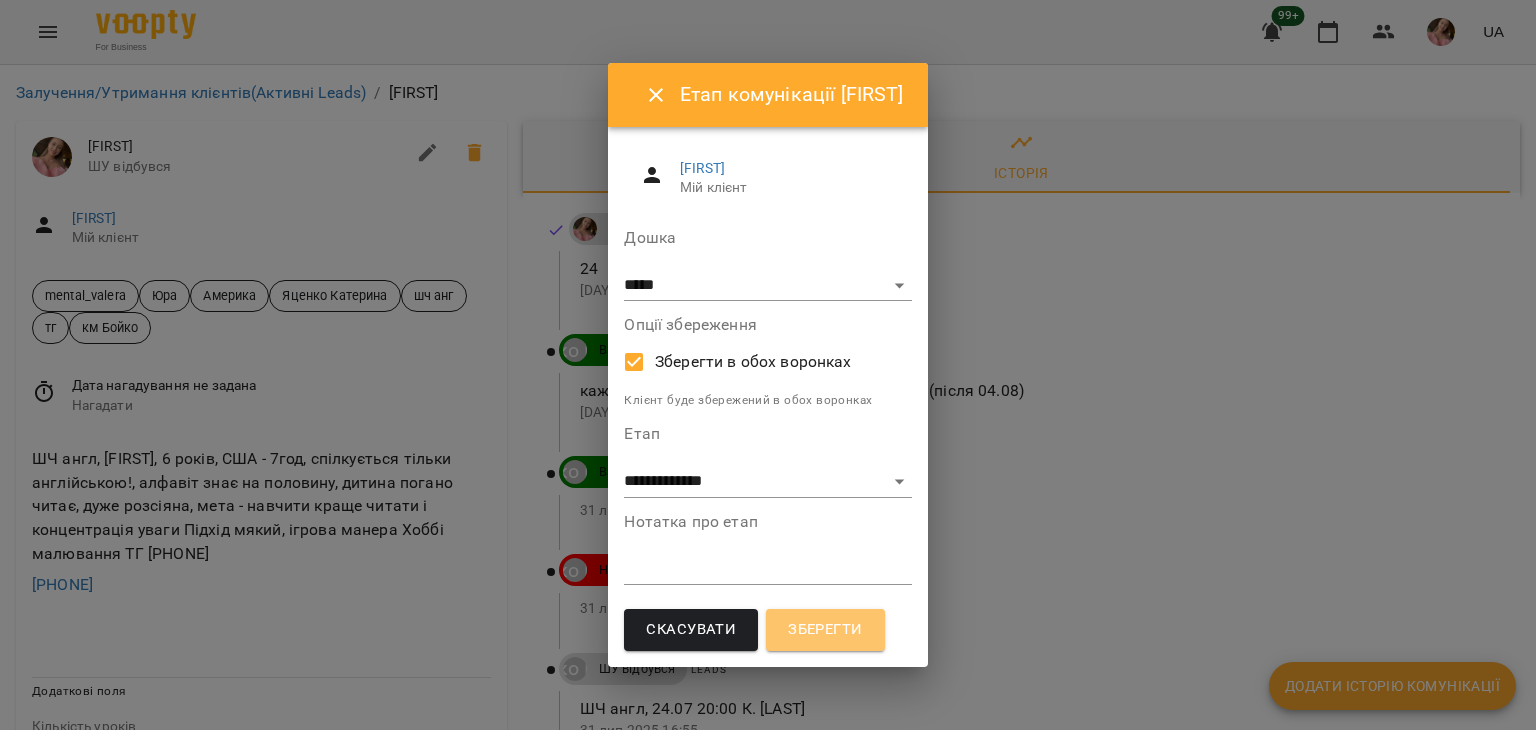 click on "Зберегти" at bounding box center [825, 630] 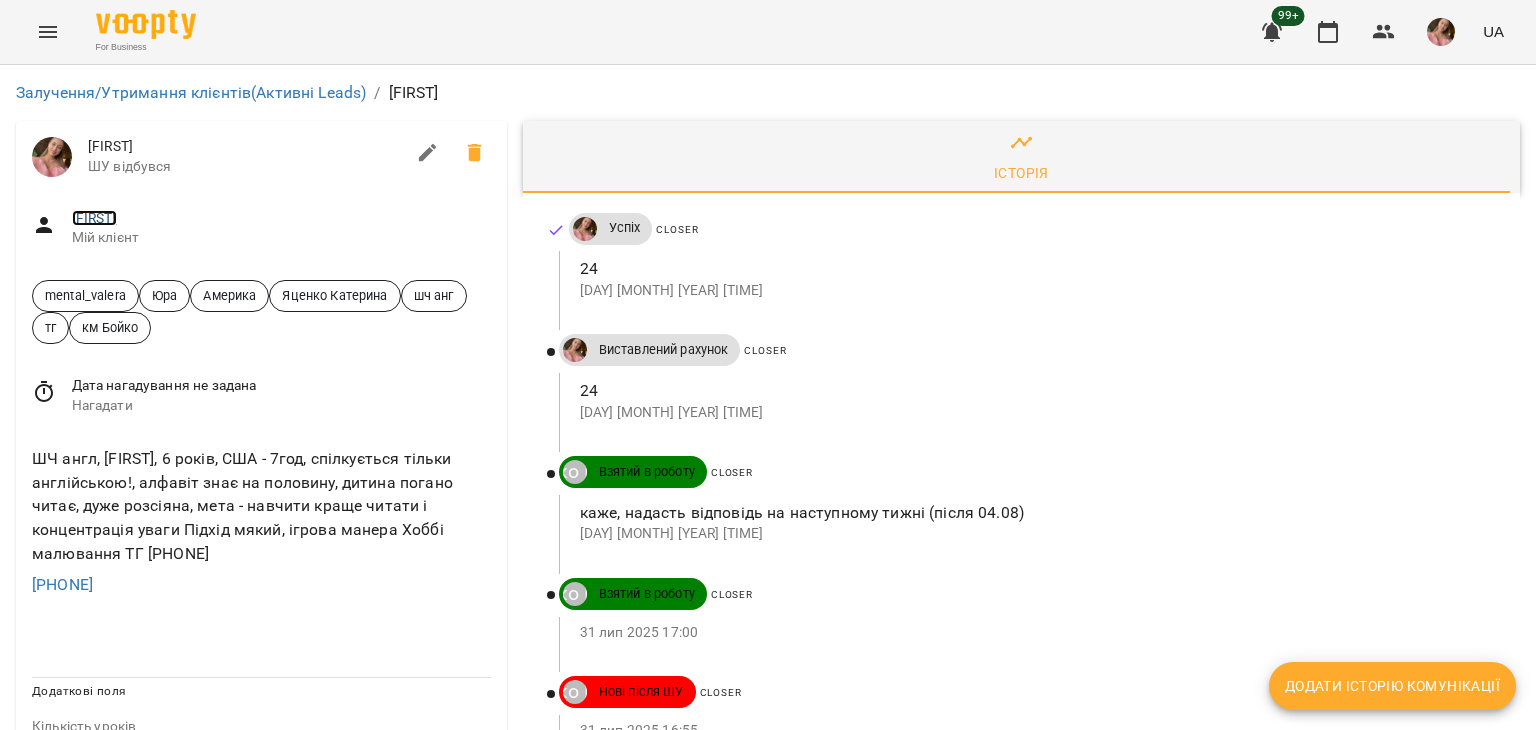 click on "[FIRST]" at bounding box center [94, 218] 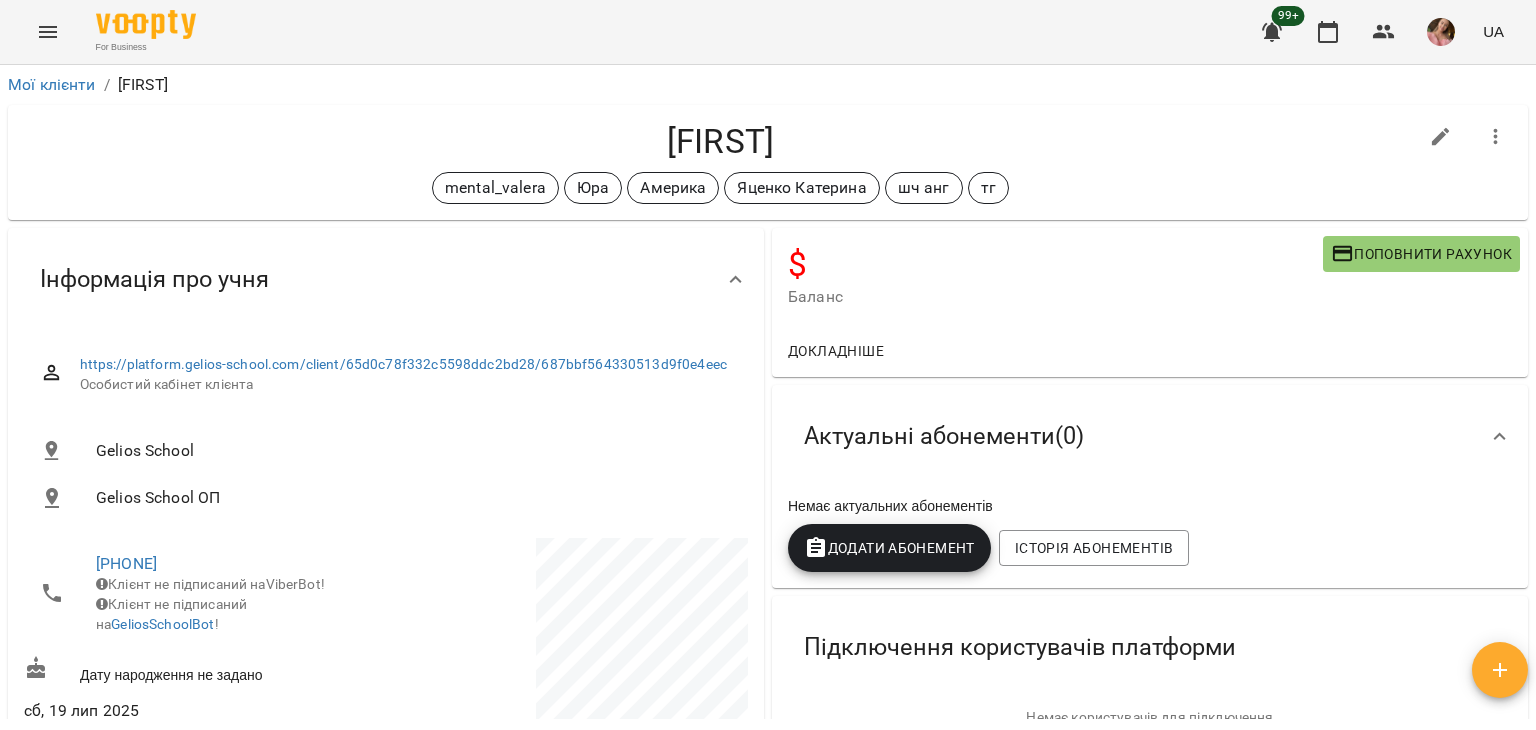 click 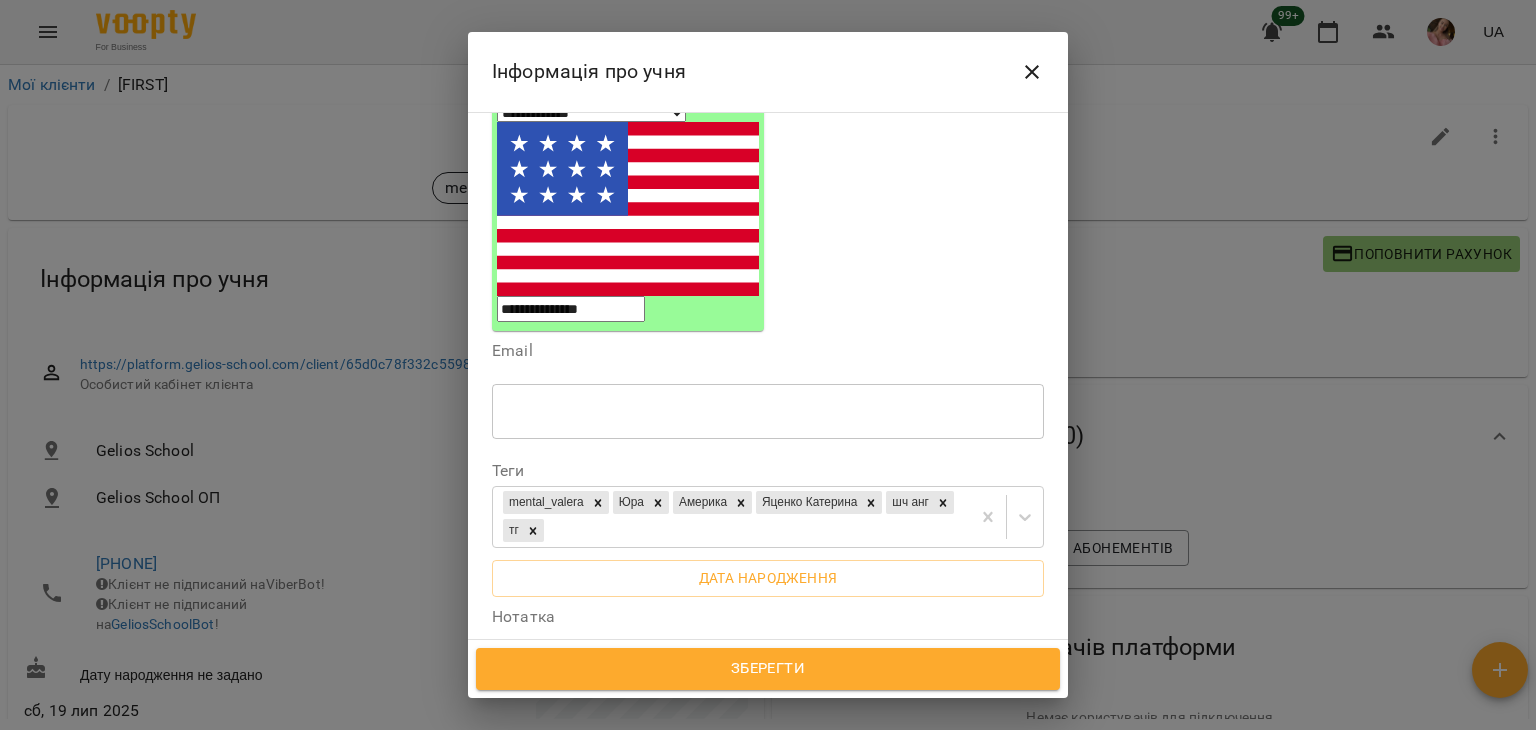 scroll, scrollTop: 300, scrollLeft: 0, axis: vertical 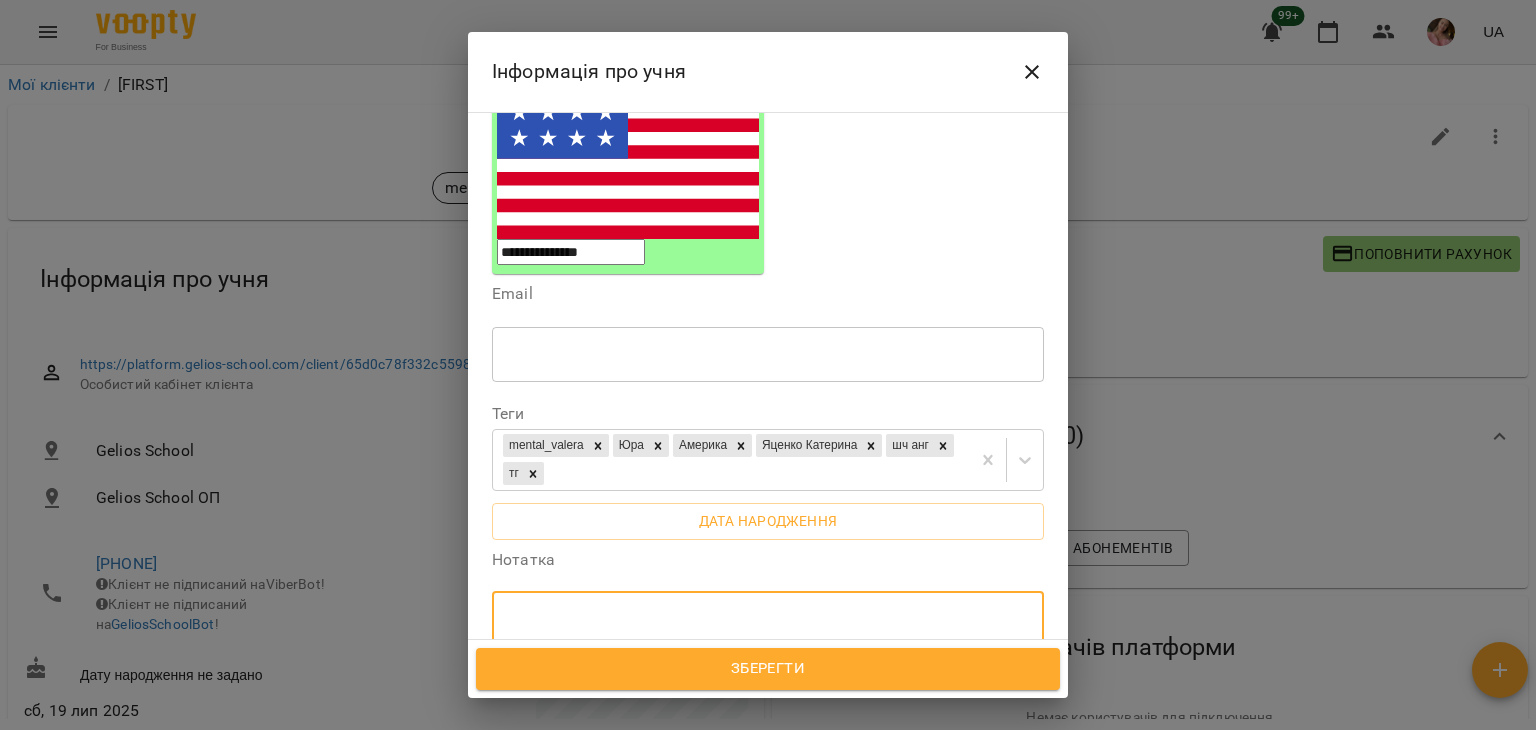 click at bounding box center [768, 619] 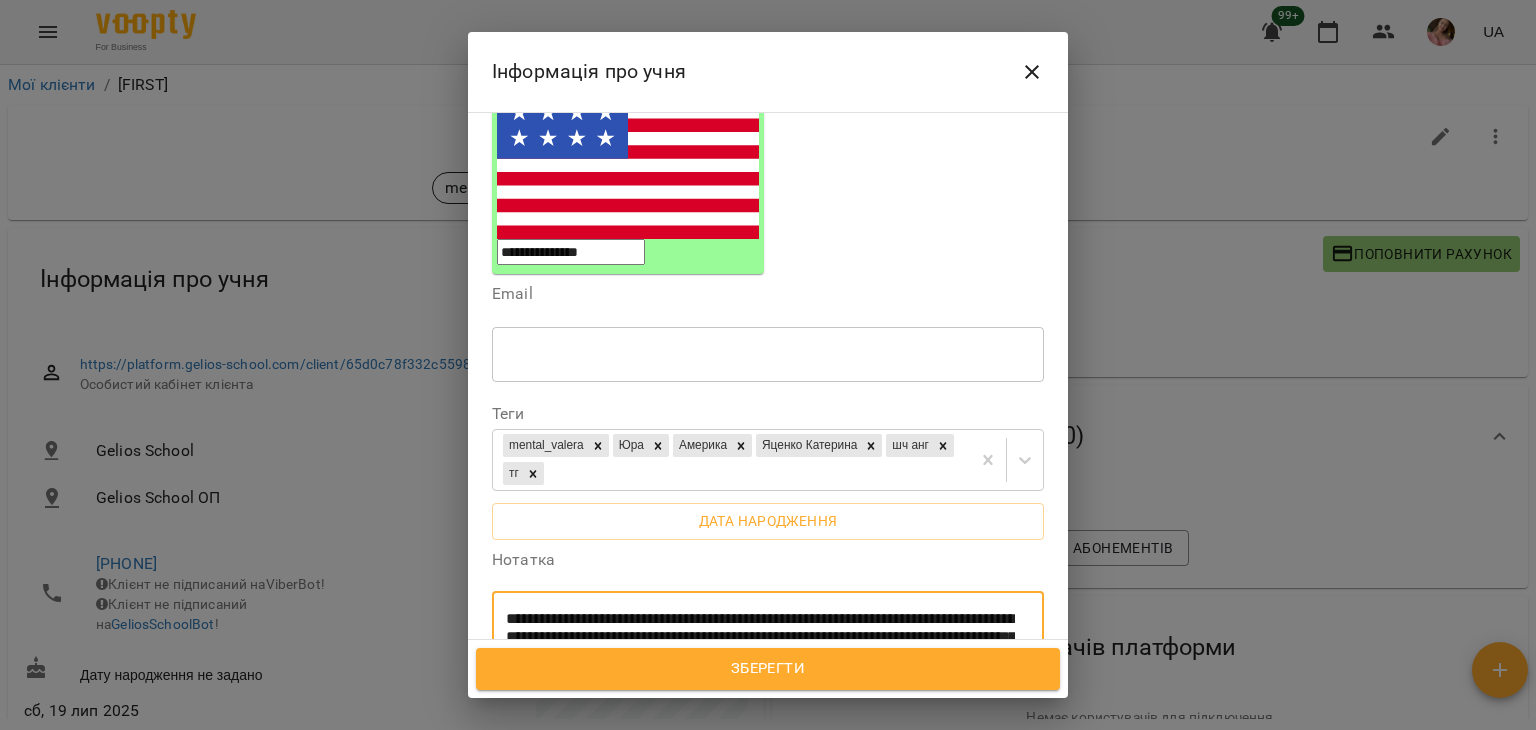 scroll, scrollTop: 0, scrollLeft: 0, axis: both 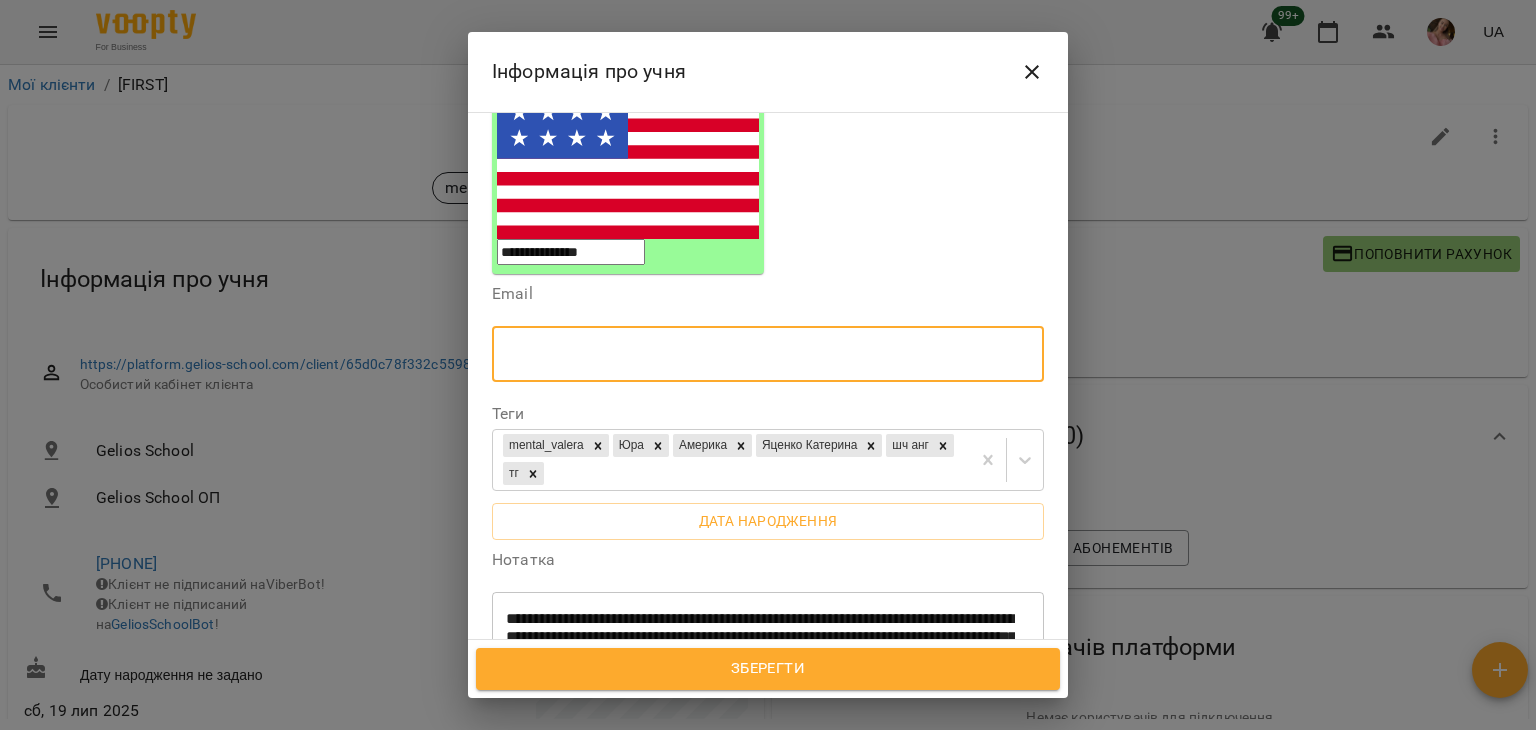 click at bounding box center [768, 354] 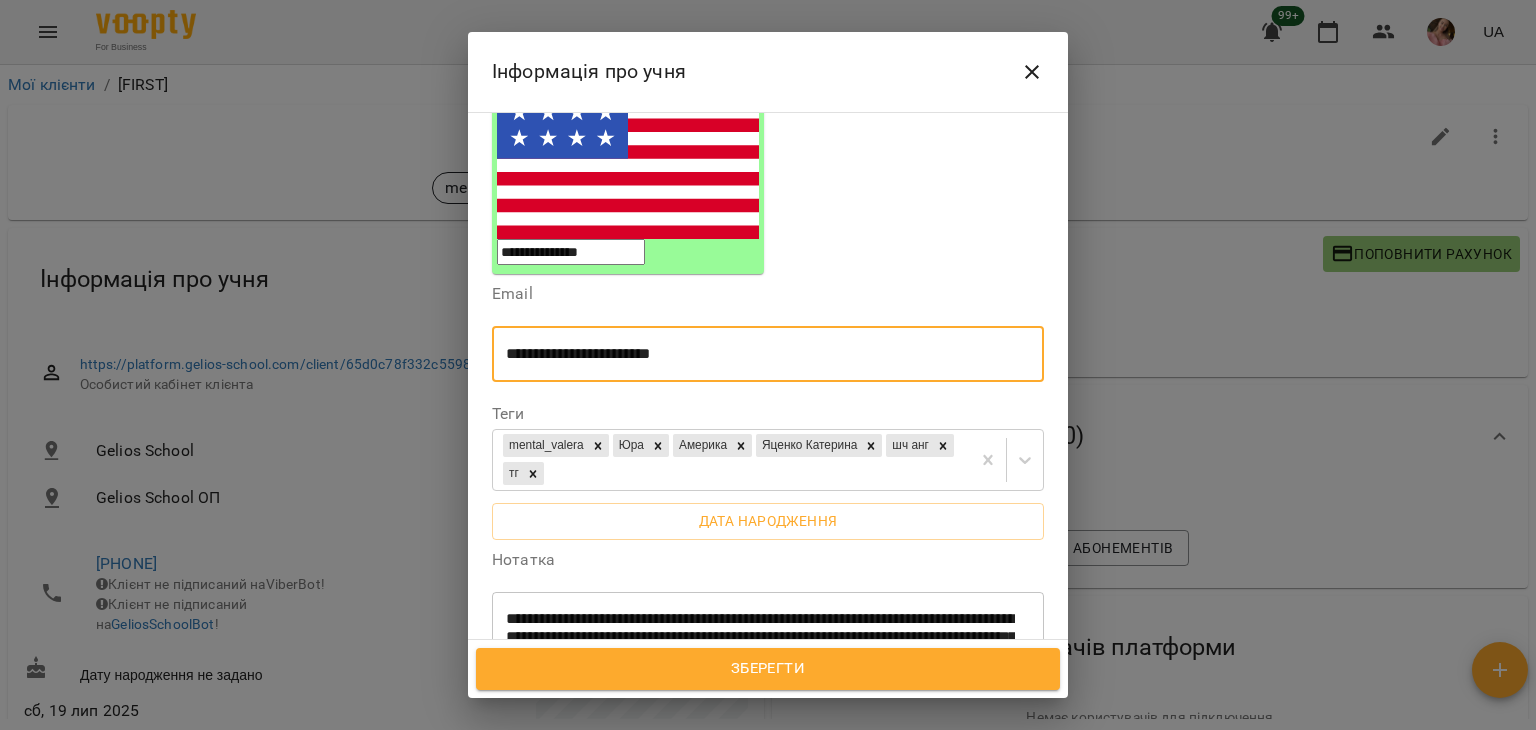 type on "**********" 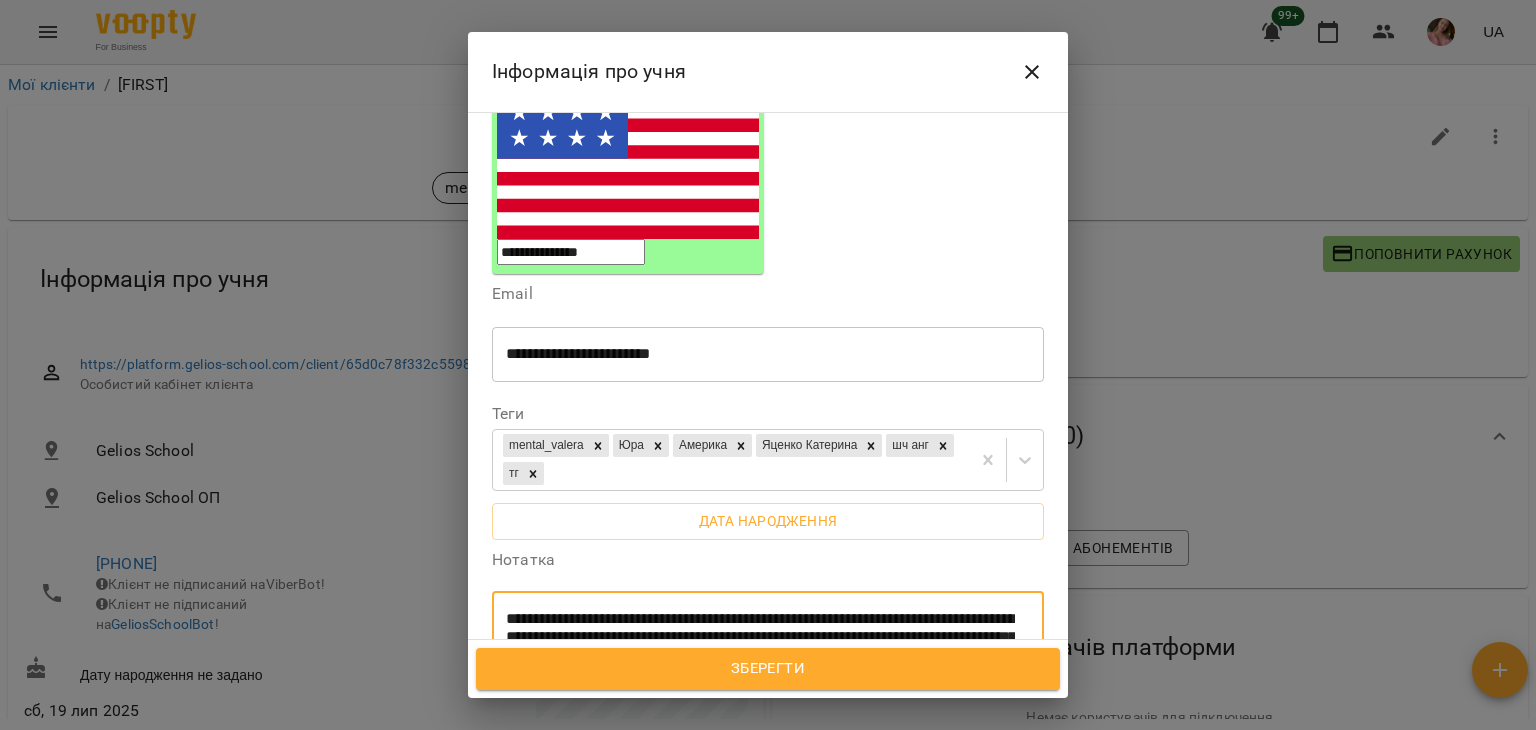 drag, startPoint x: 787, startPoint y: 455, endPoint x: 881, endPoint y: 447, distance: 94.33981 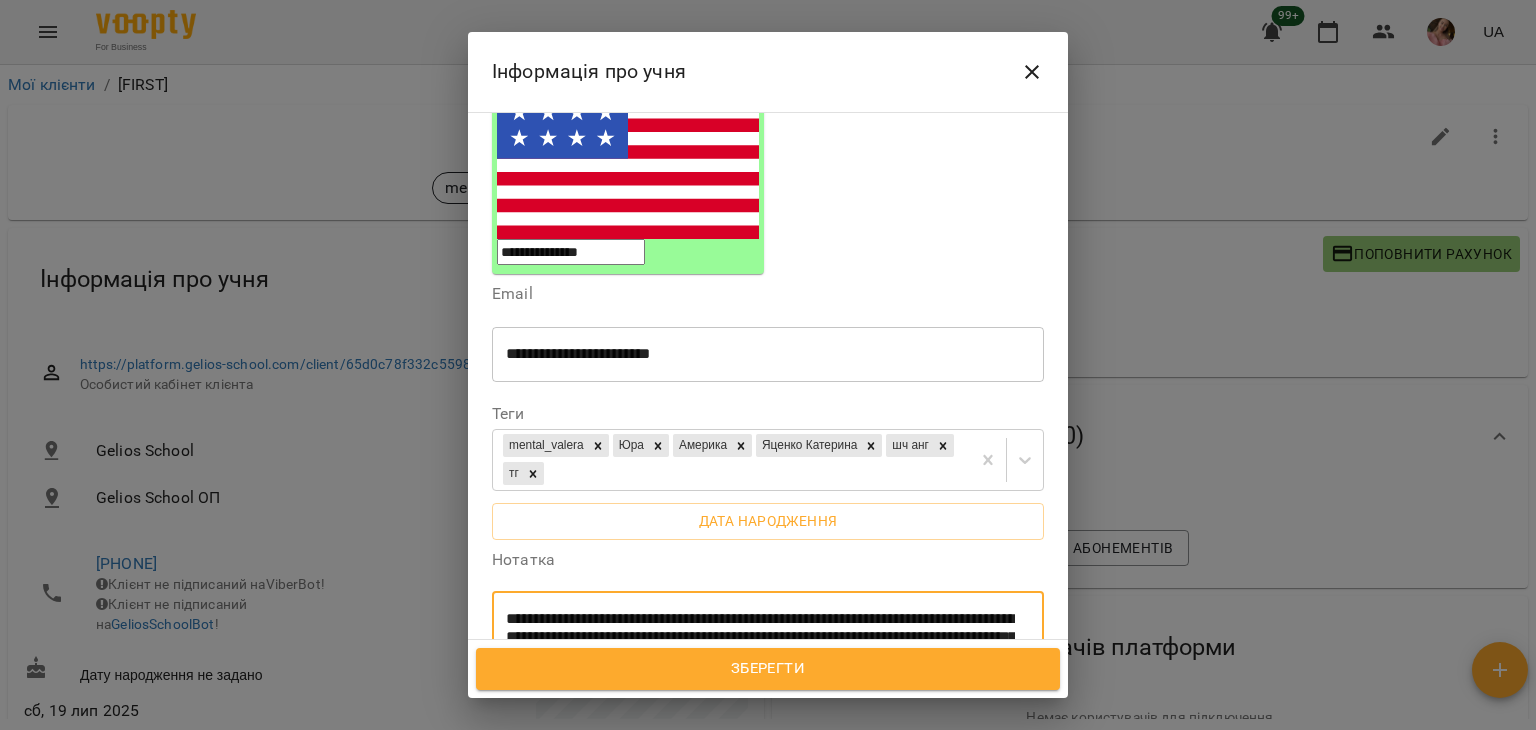 click on "**********" at bounding box center [760, 656] 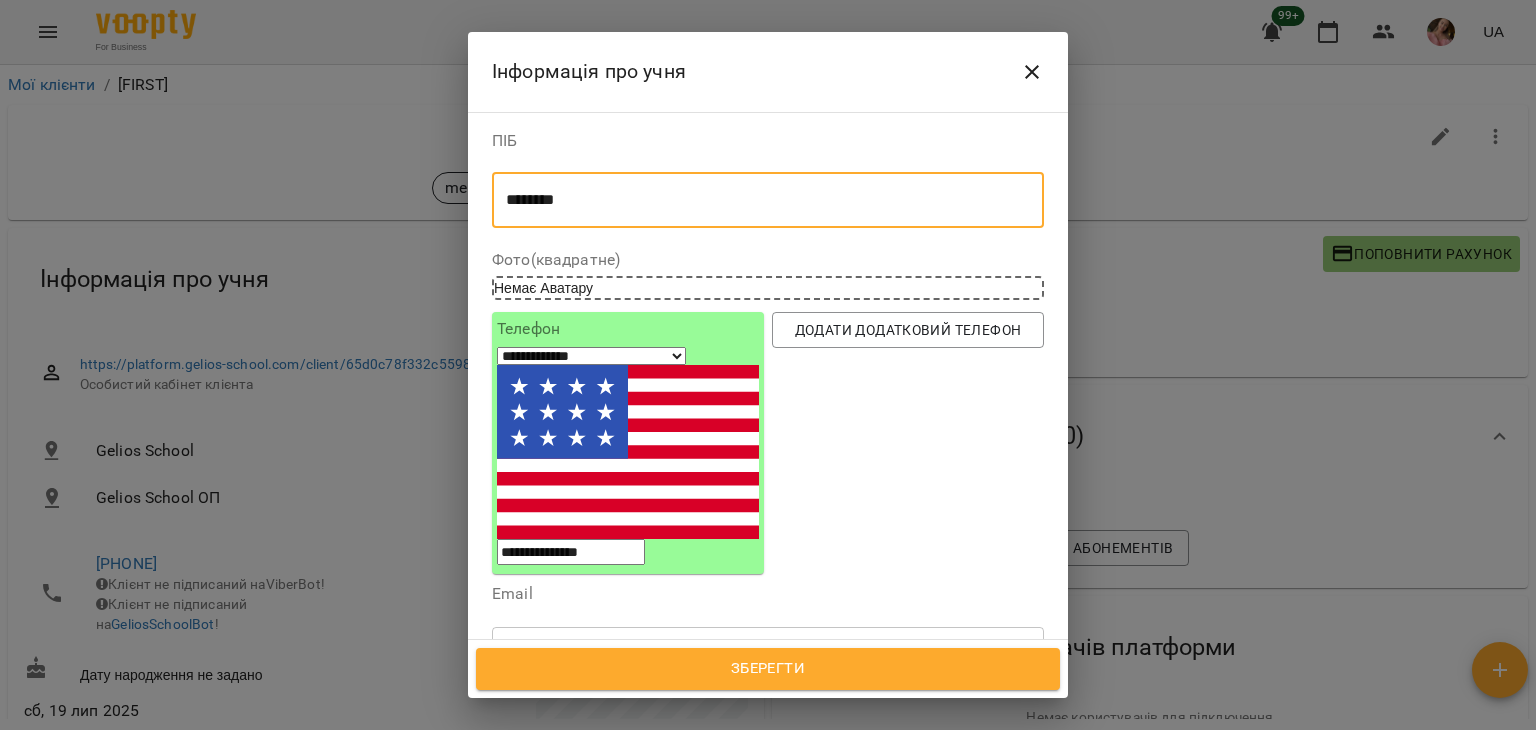 drag, startPoint x: 618, startPoint y: 200, endPoint x: 384, endPoint y: 173, distance: 235.55254 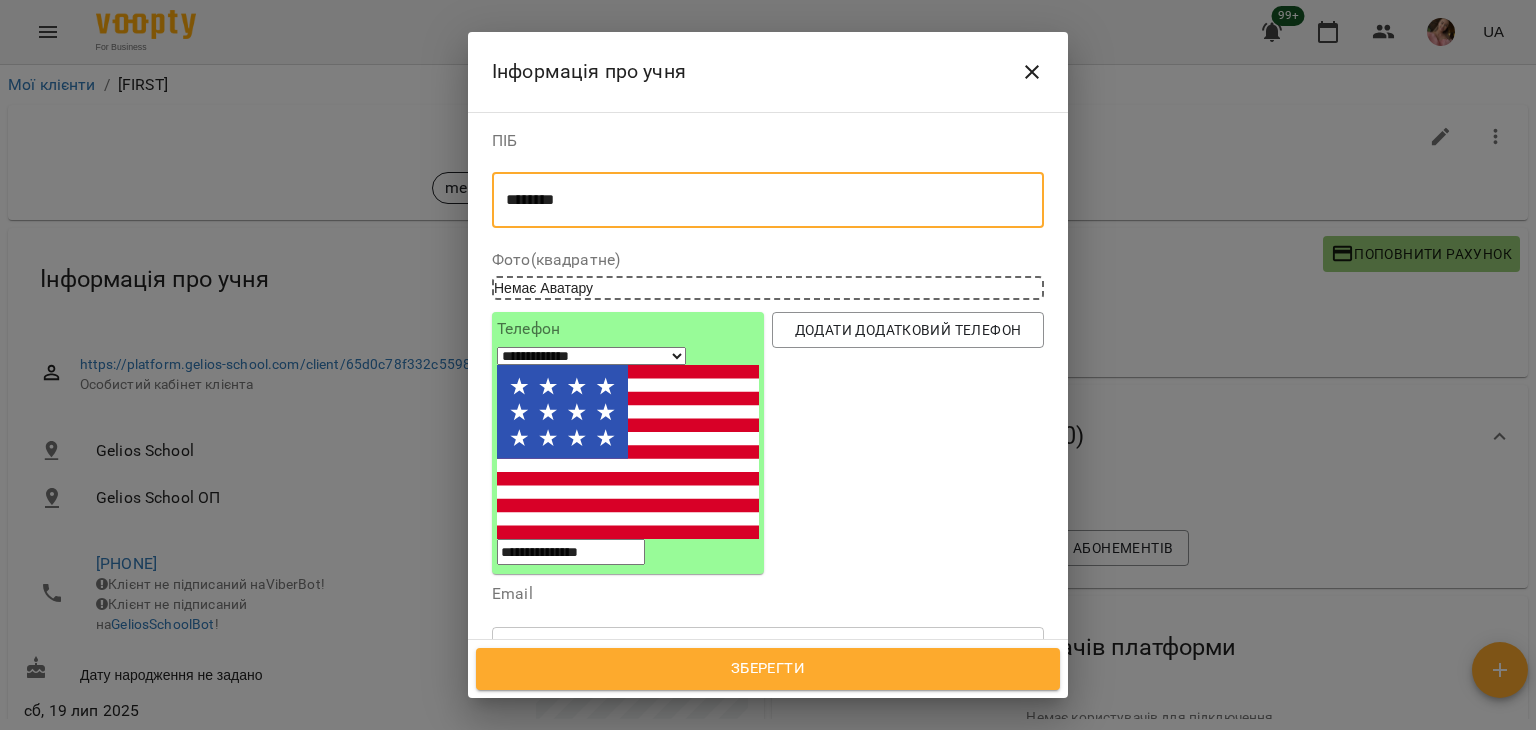 click on "**********" at bounding box center [768, 365] 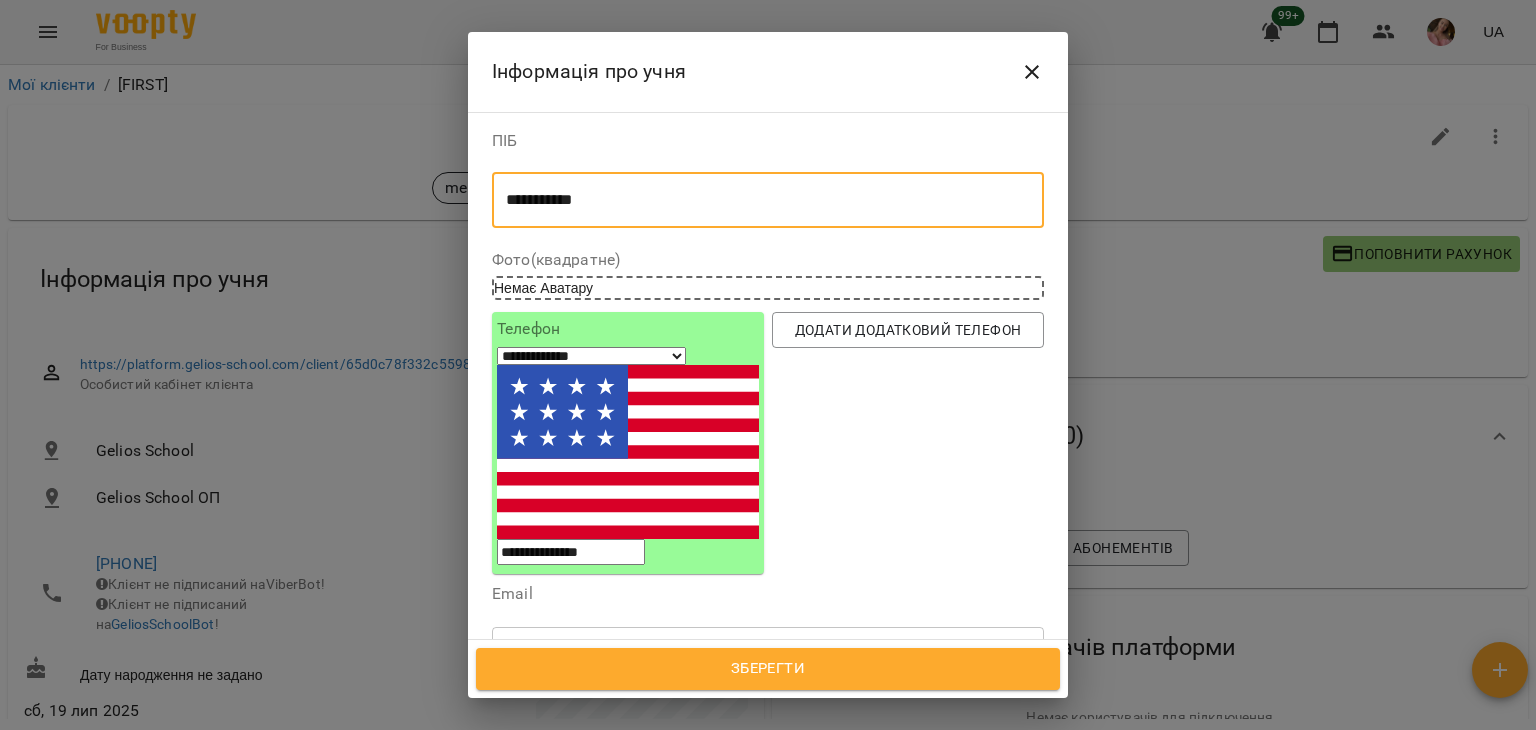type on "**********" 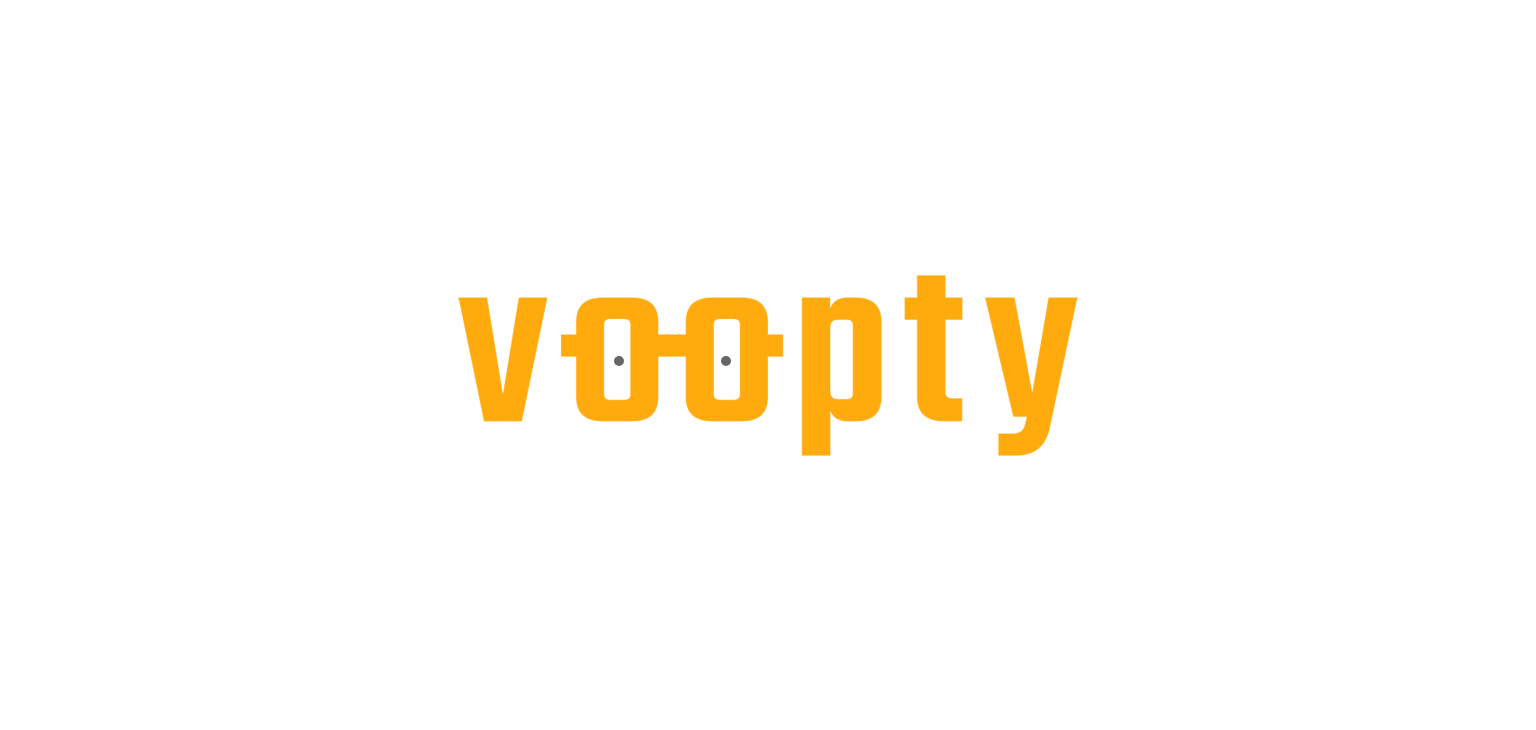 scroll, scrollTop: 0, scrollLeft: 0, axis: both 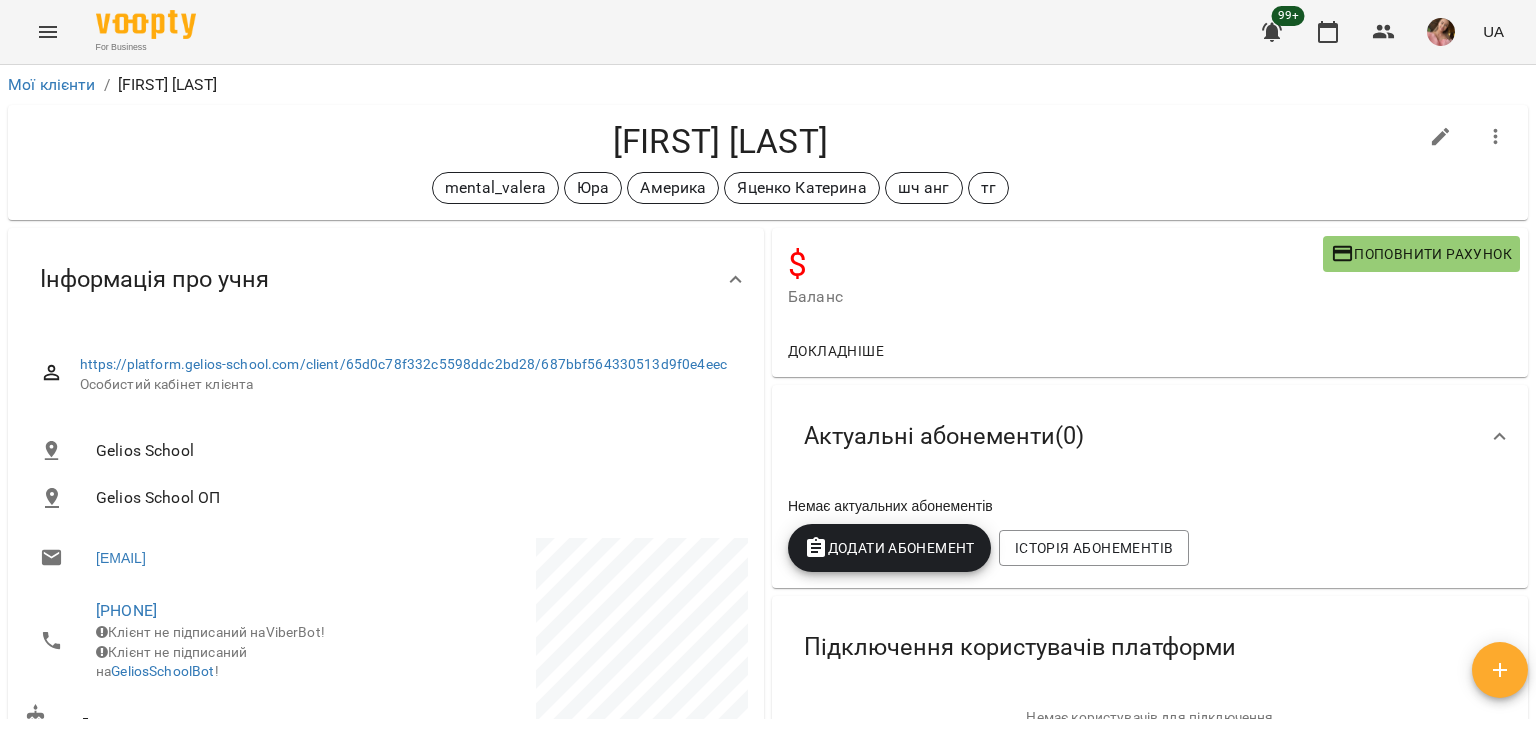 click on "Поповнити рахунок" at bounding box center (1421, 254) 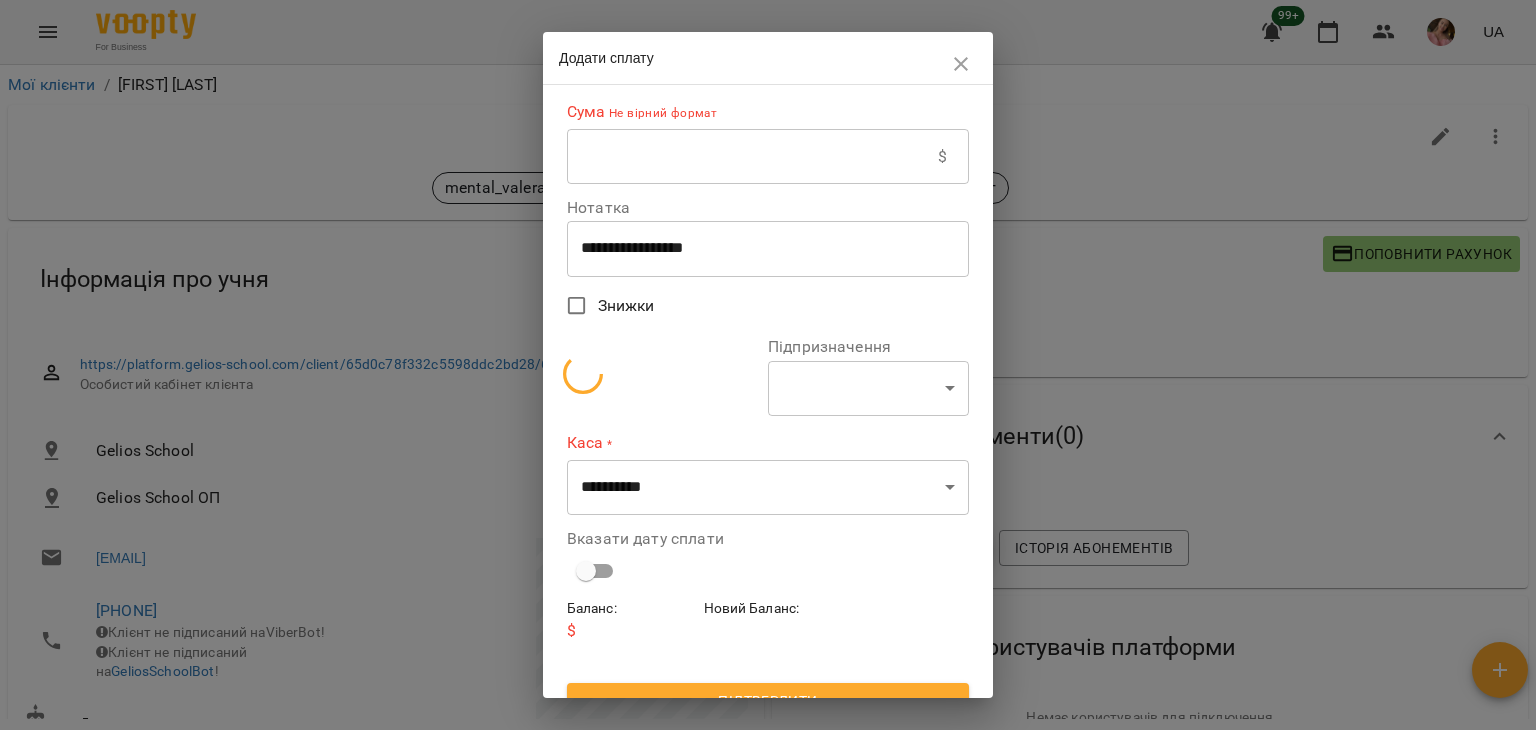 click at bounding box center [752, 157] 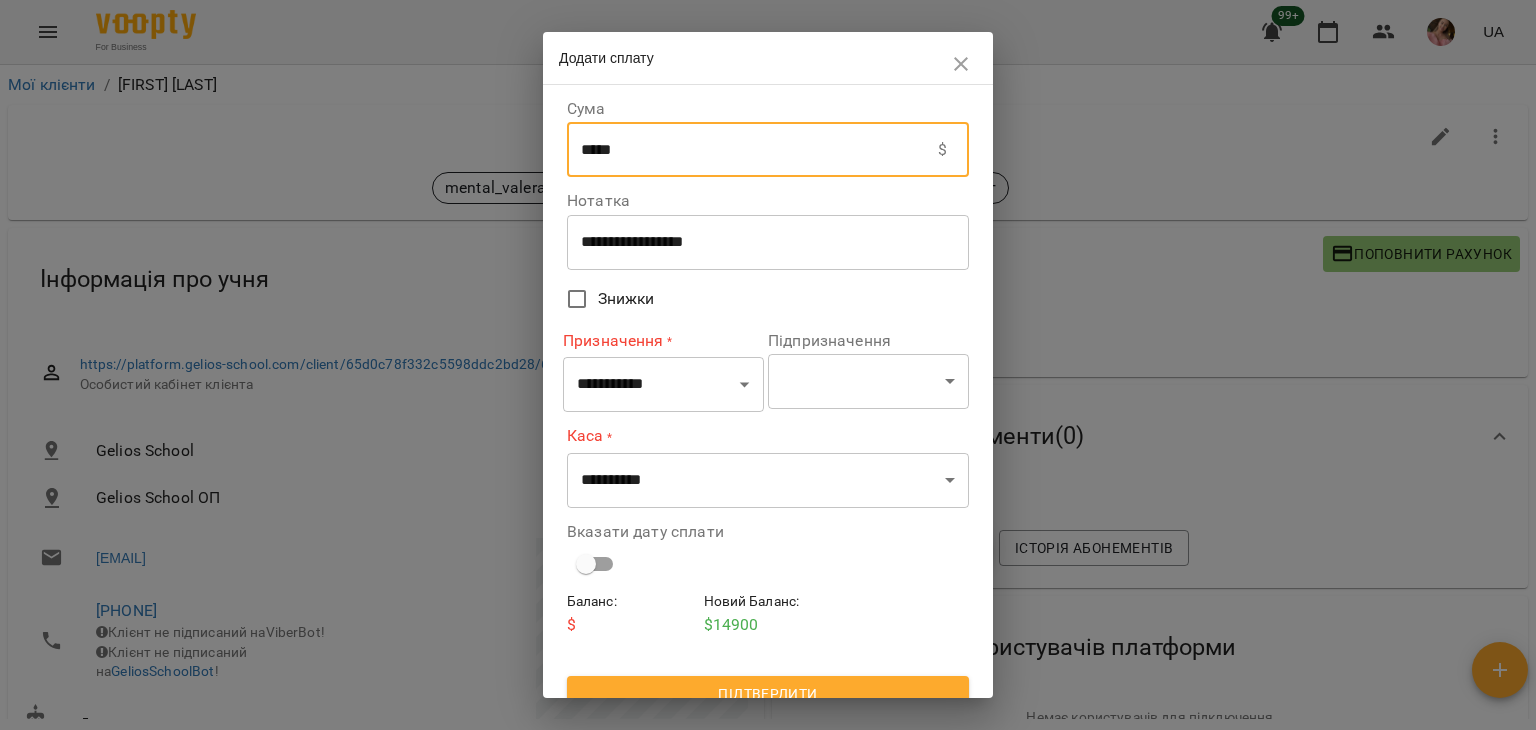type on "*****" 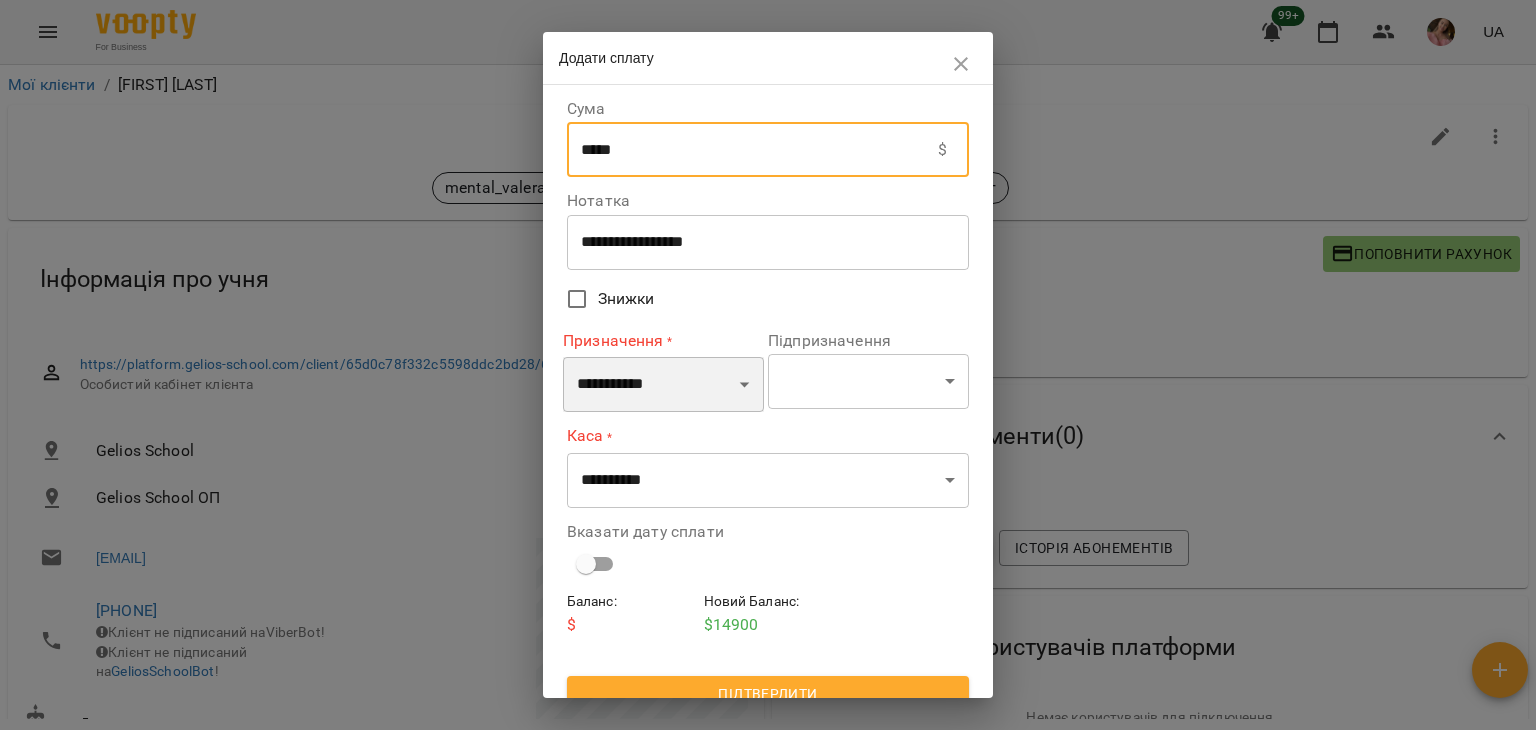 drag, startPoint x: 652, startPoint y: 373, endPoint x: 653, endPoint y: 393, distance: 20.024984 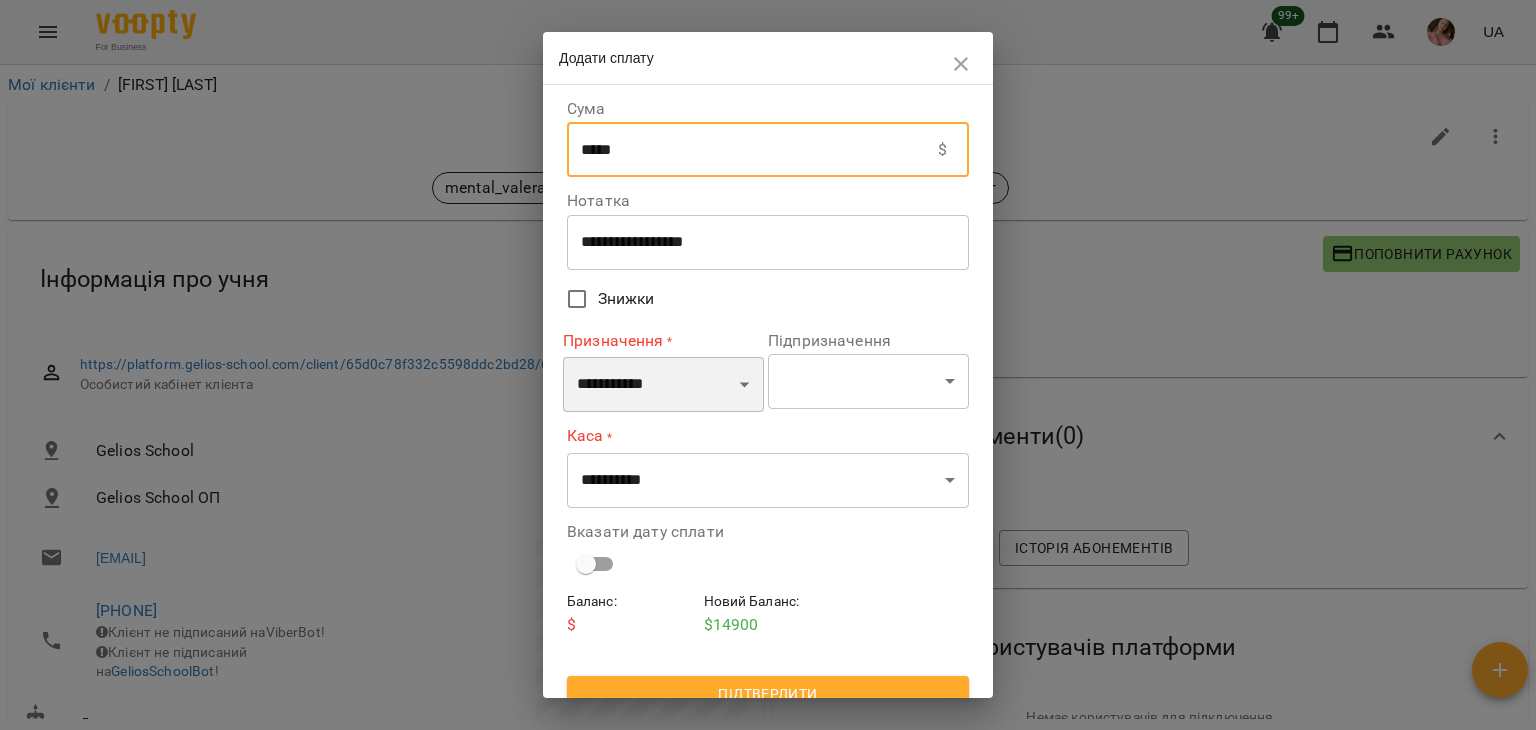 click on "**********" at bounding box center (663, 385) 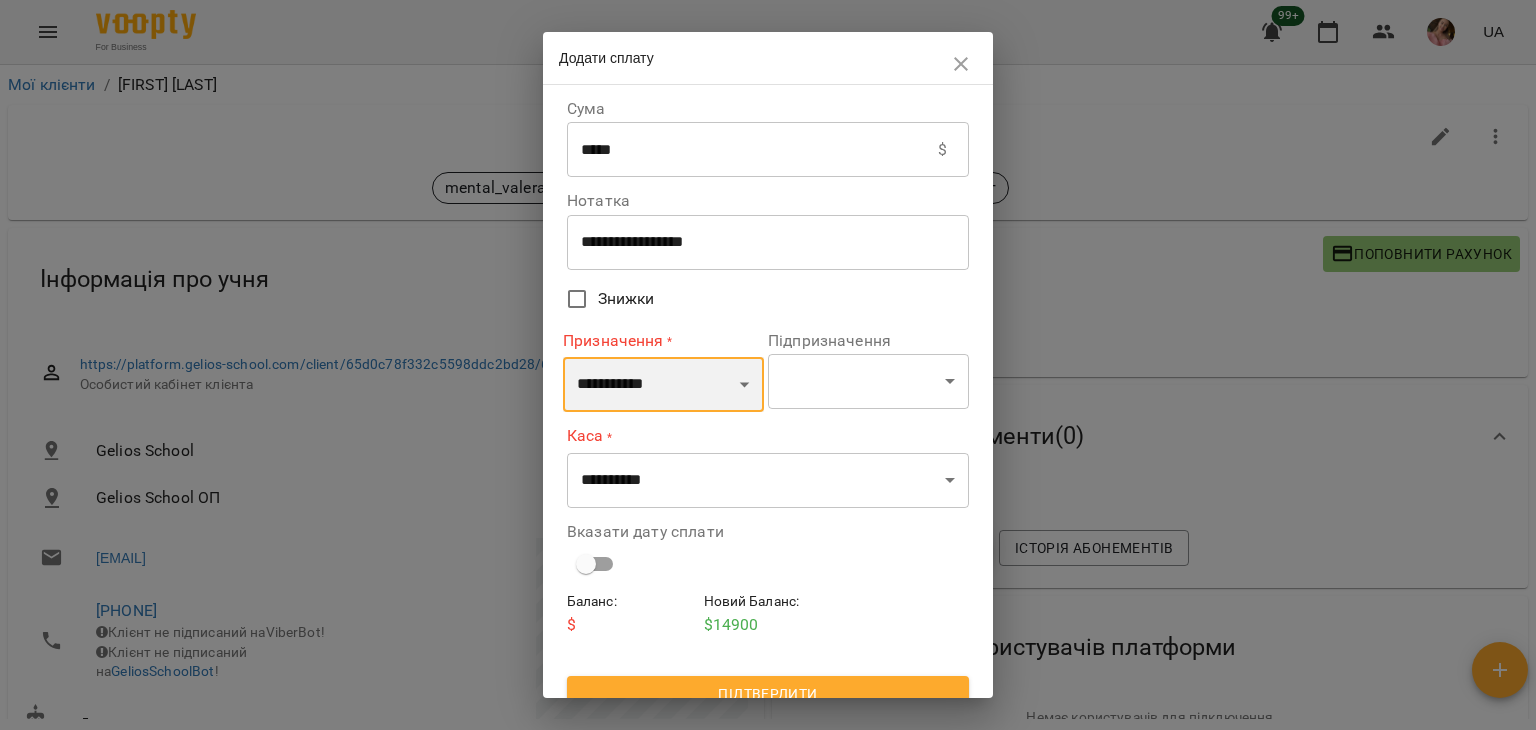 select on "*********" 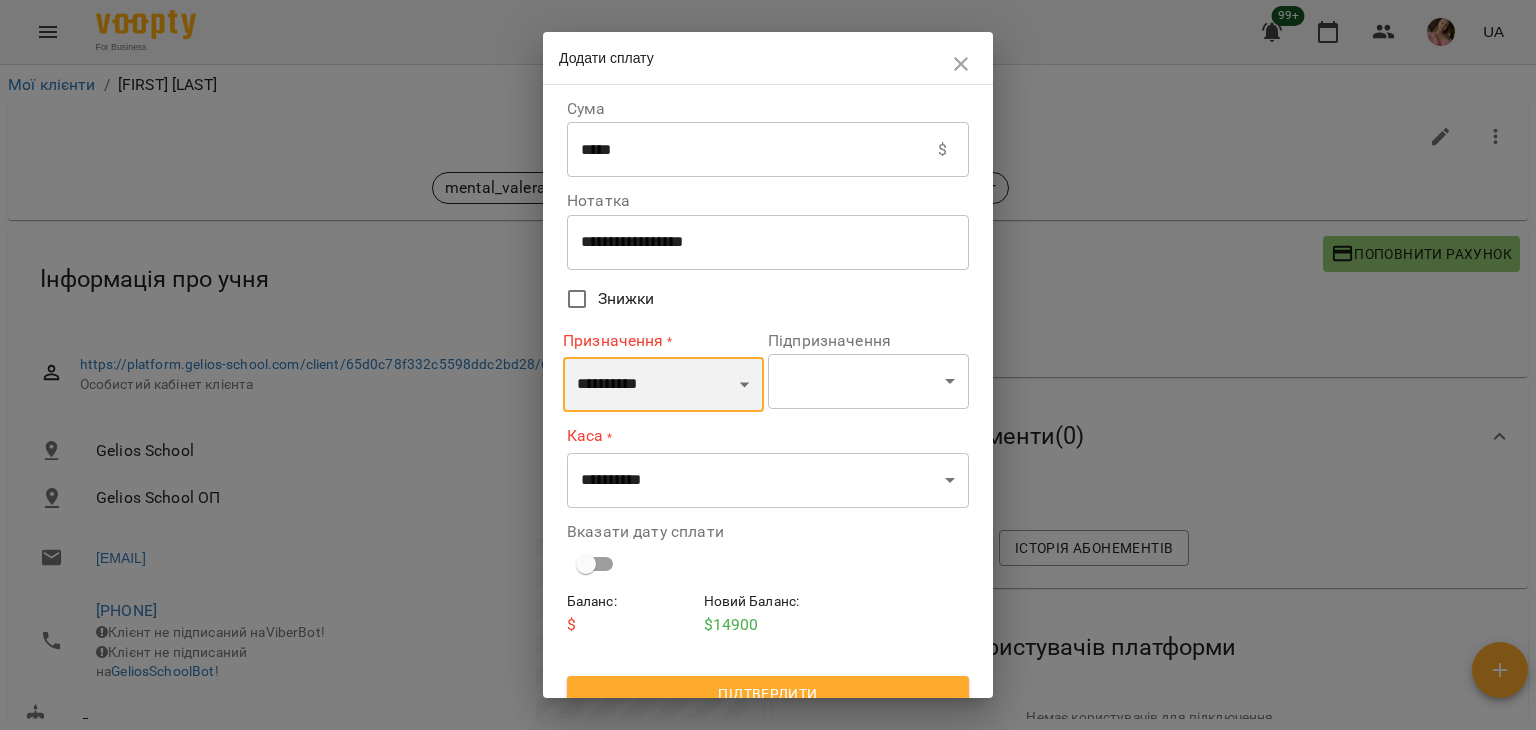 click on "**********" at bounding box center (663, 385) 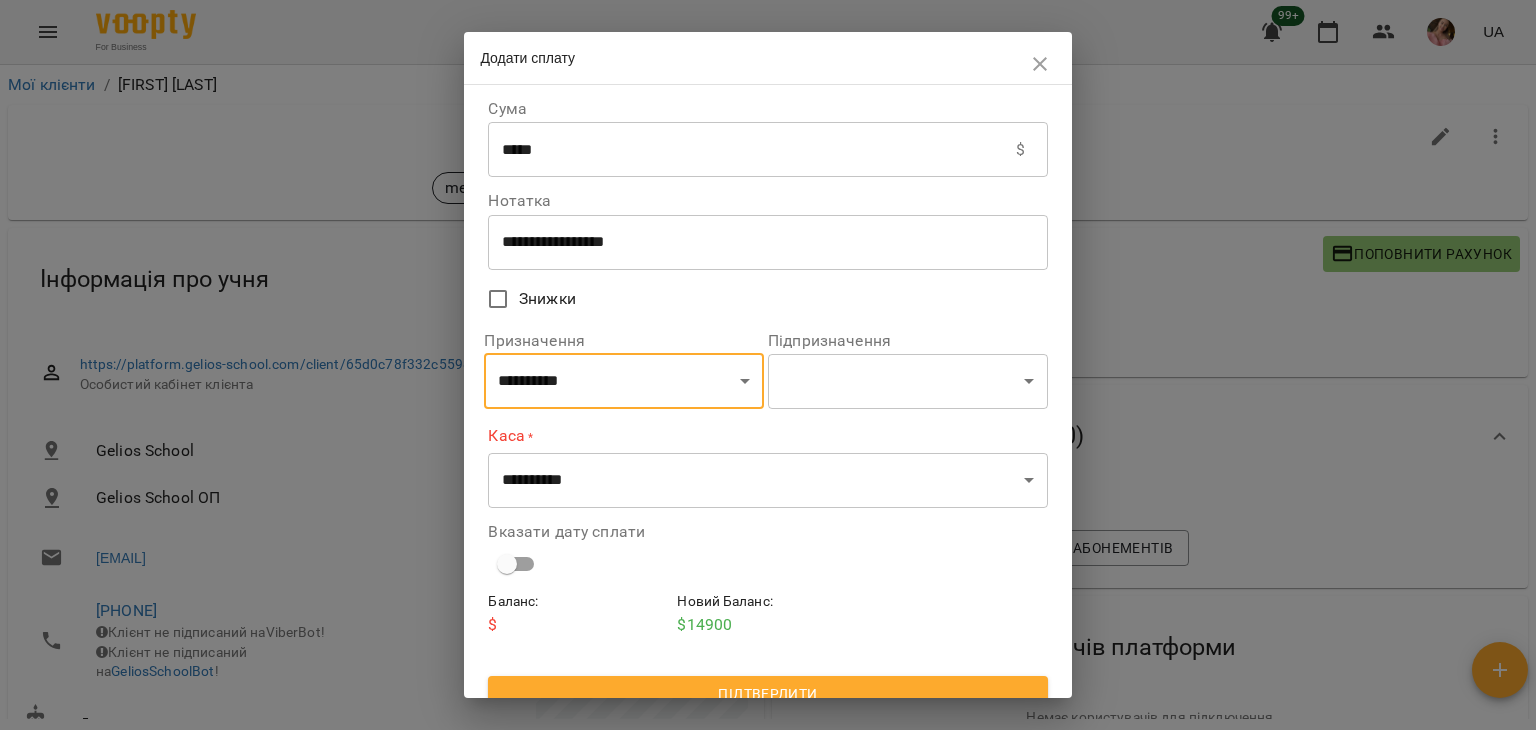 click on "**********" at bounding box center [908, 371] 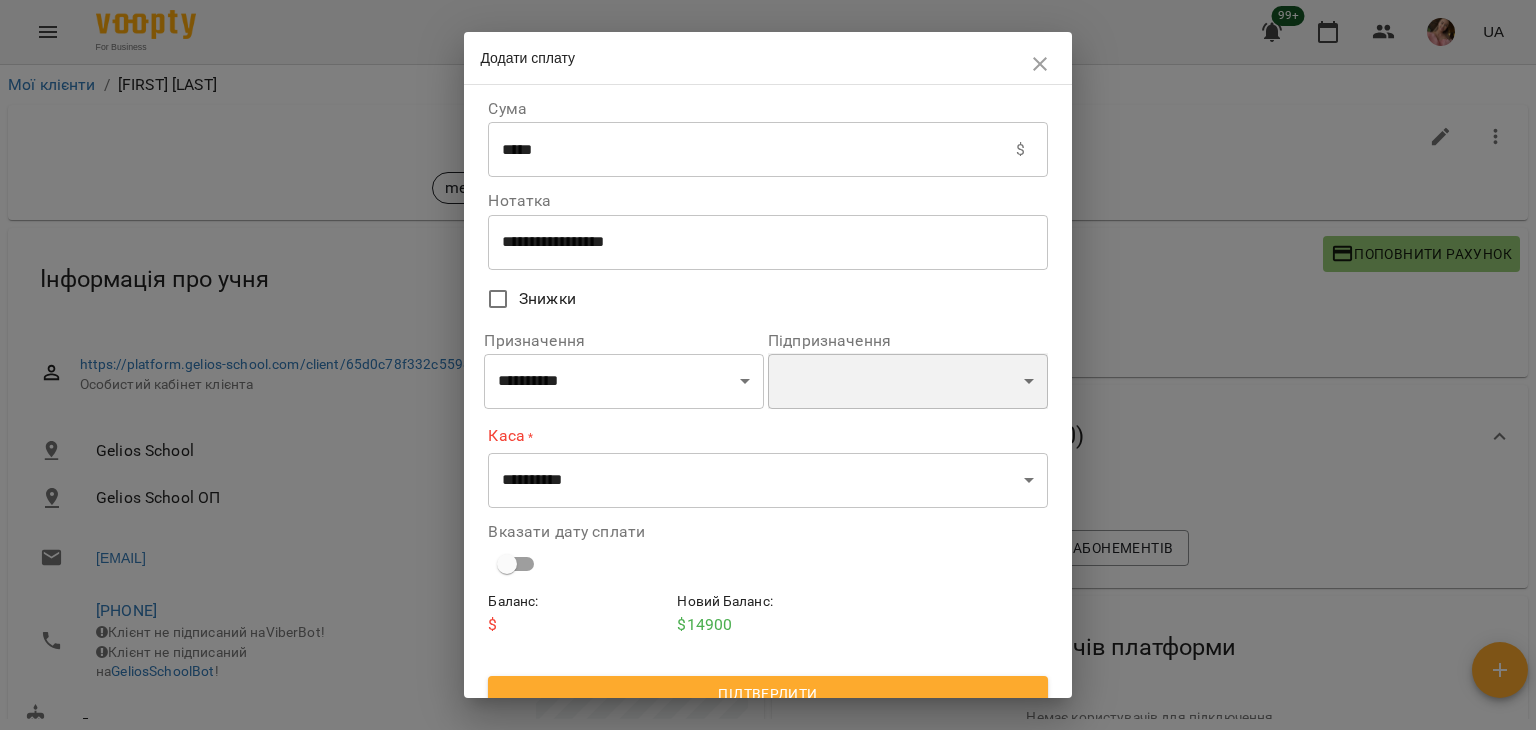 click on "**********" at bounding box center (908, 381) 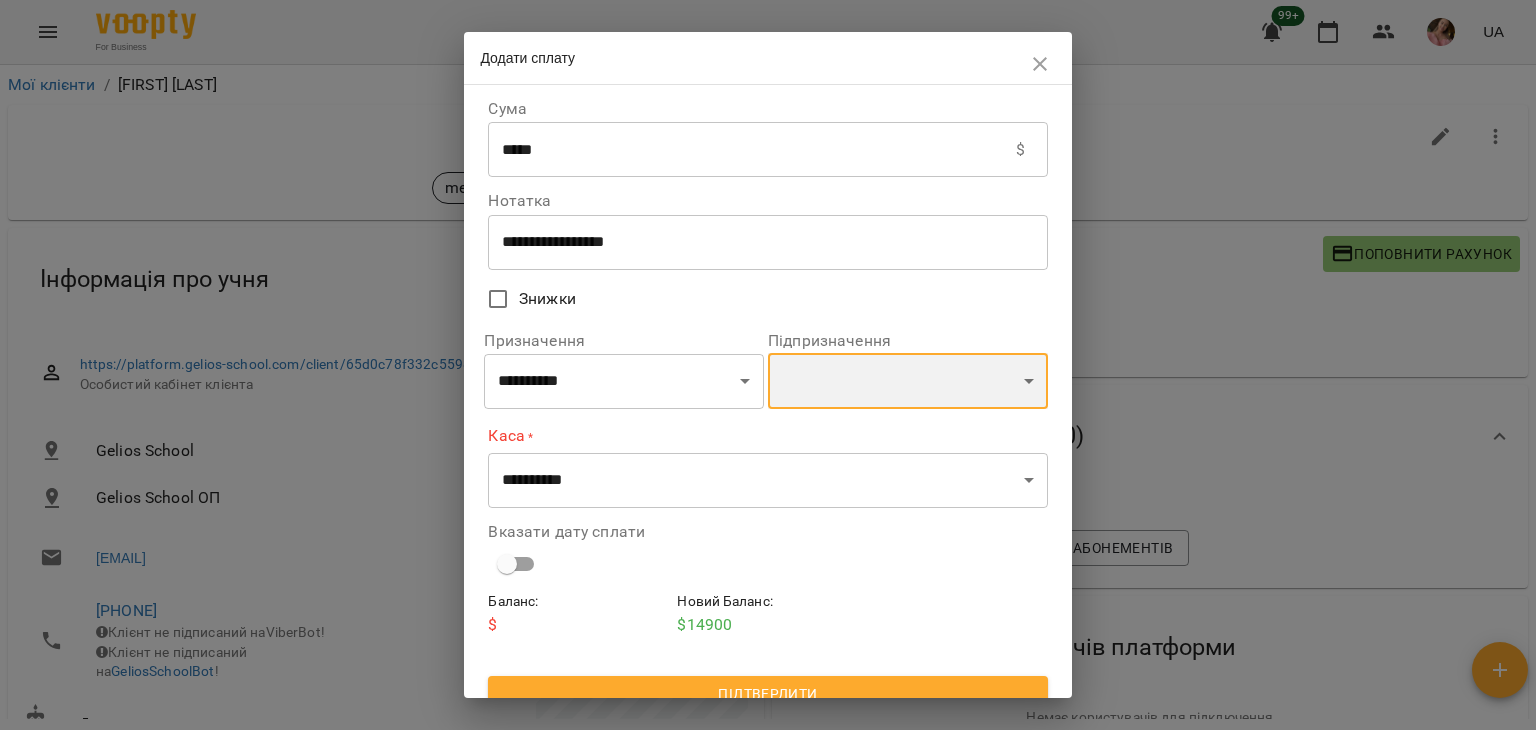 select on "**********" 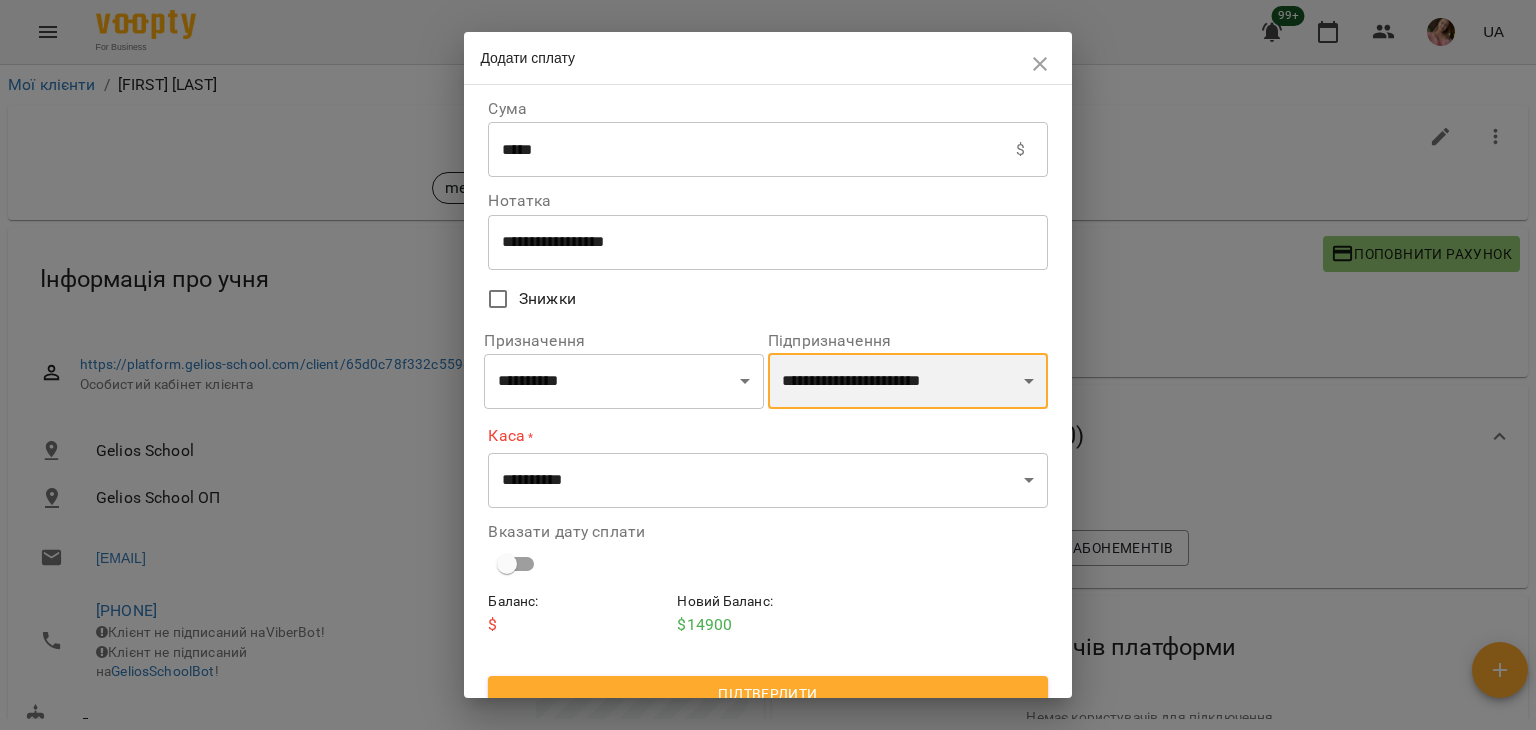 click on "**********" at bounding box center [908, 381] 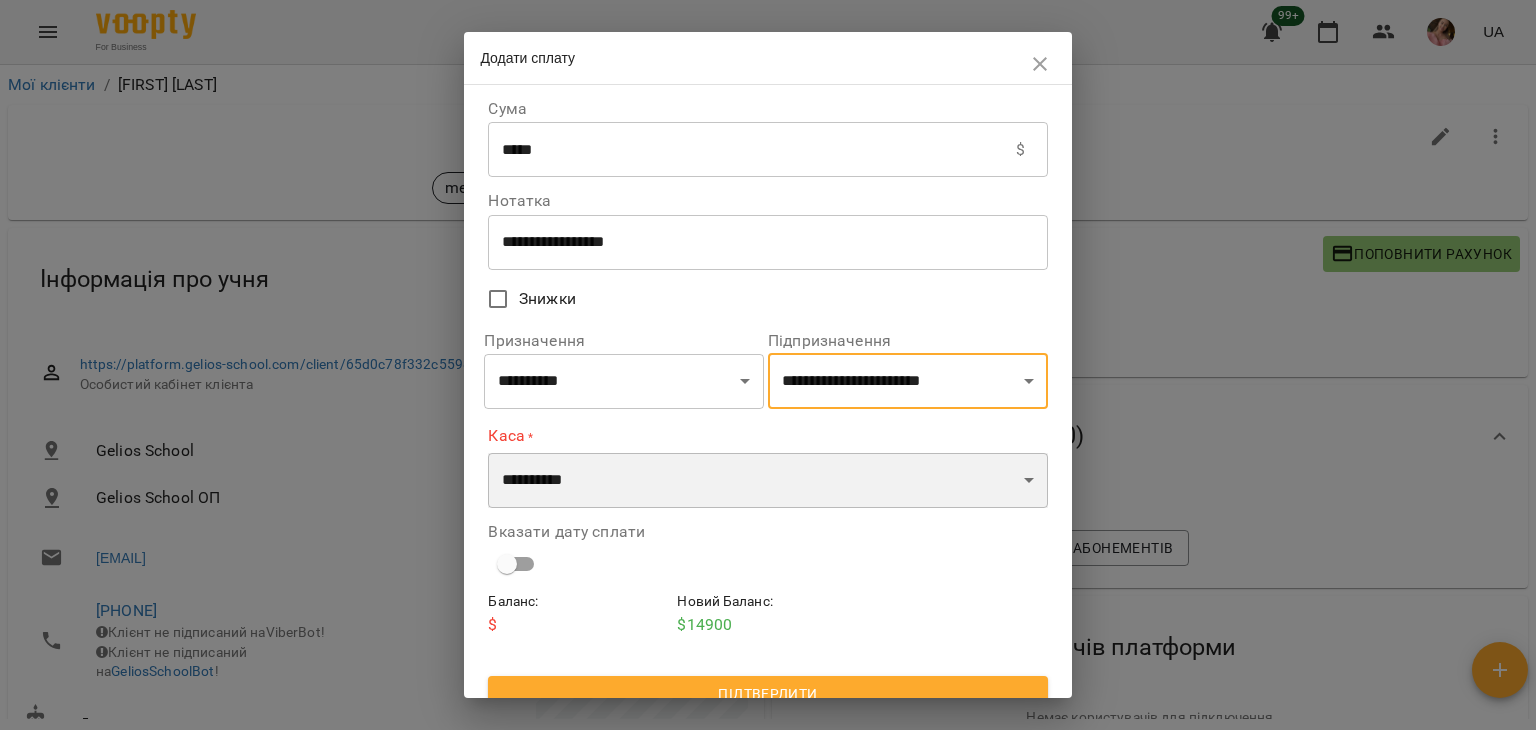click on "**********" at bounding box center (767, 481) 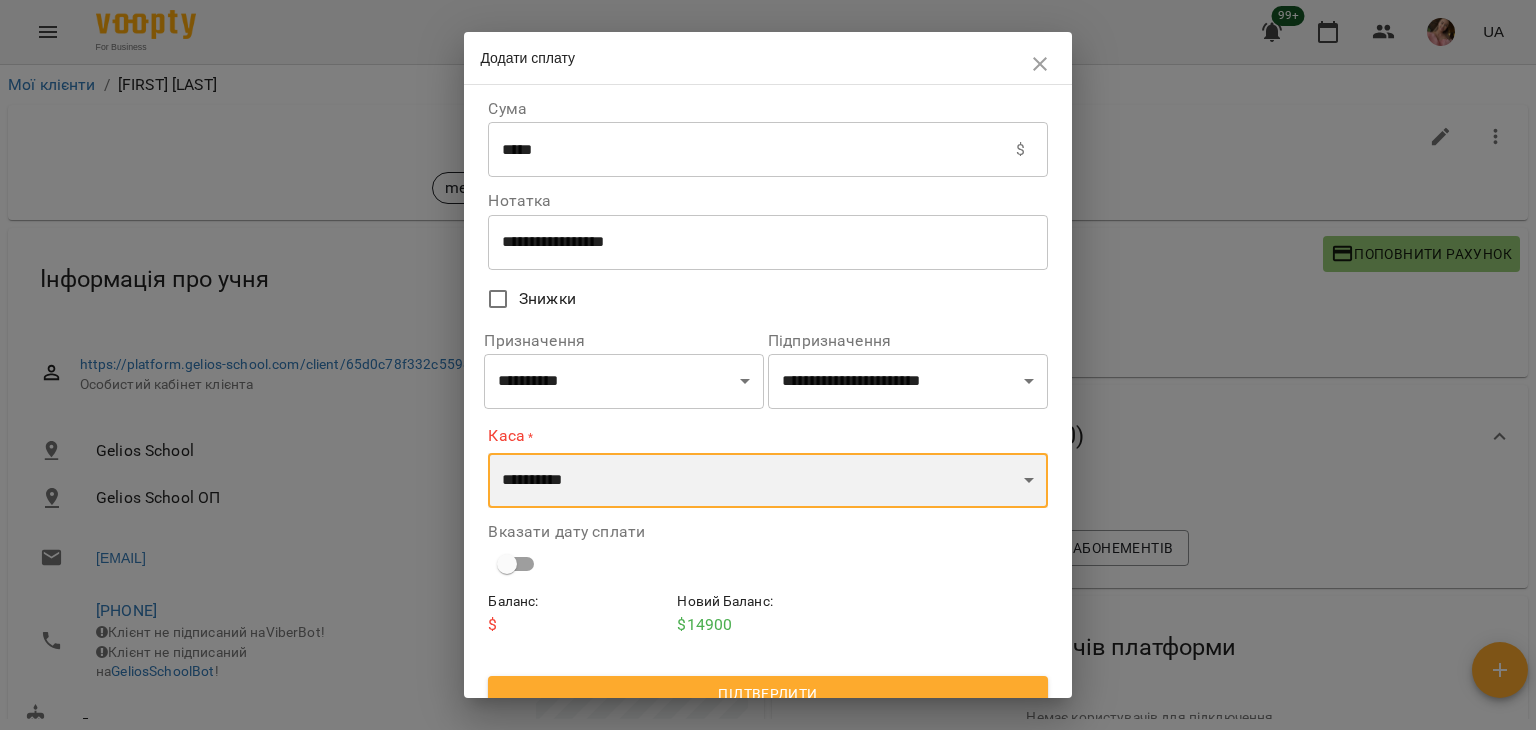 select on "****" 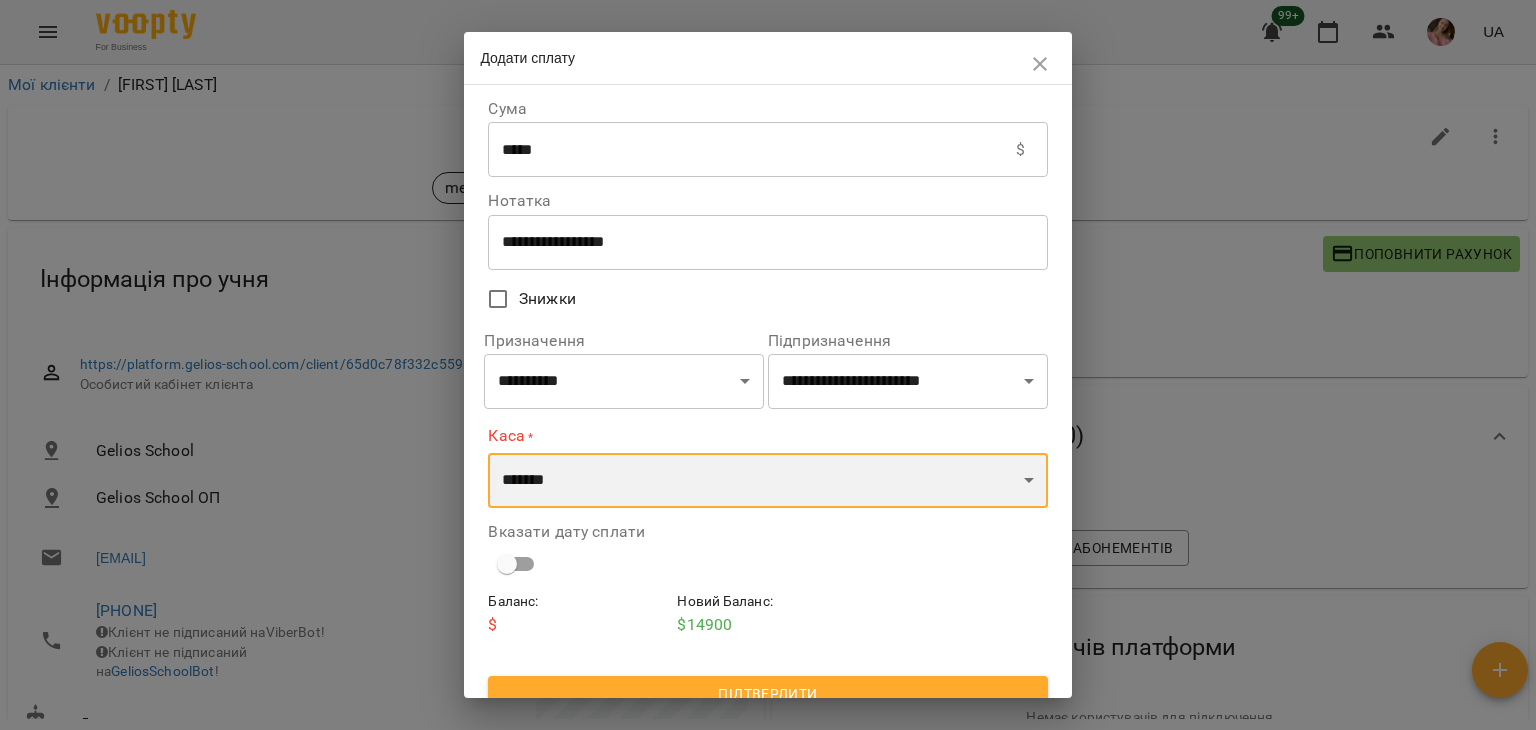 click on "**********" at bounding box center [767, 481] 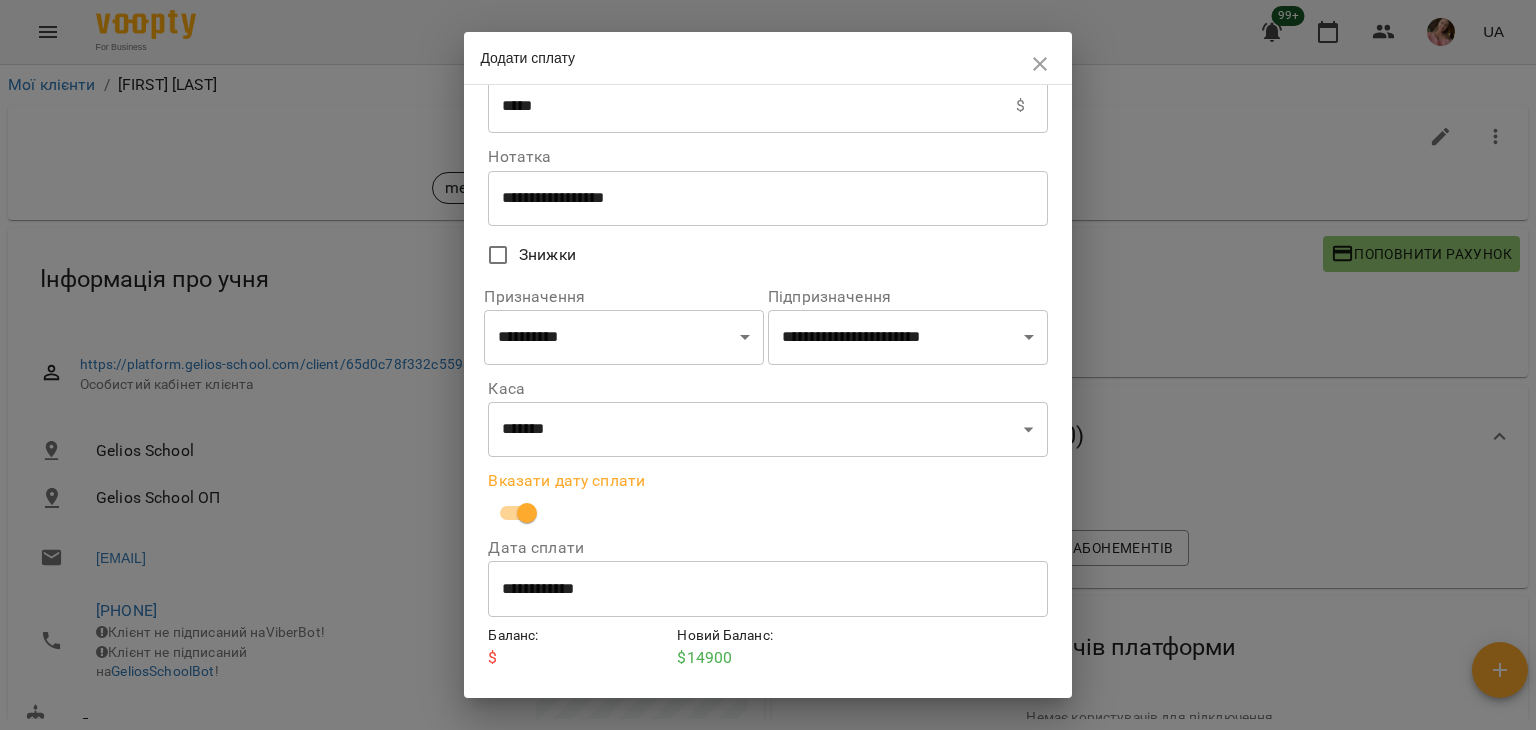 scroll, scrollTop: 102, scrollLeft: 0, axis: vertical 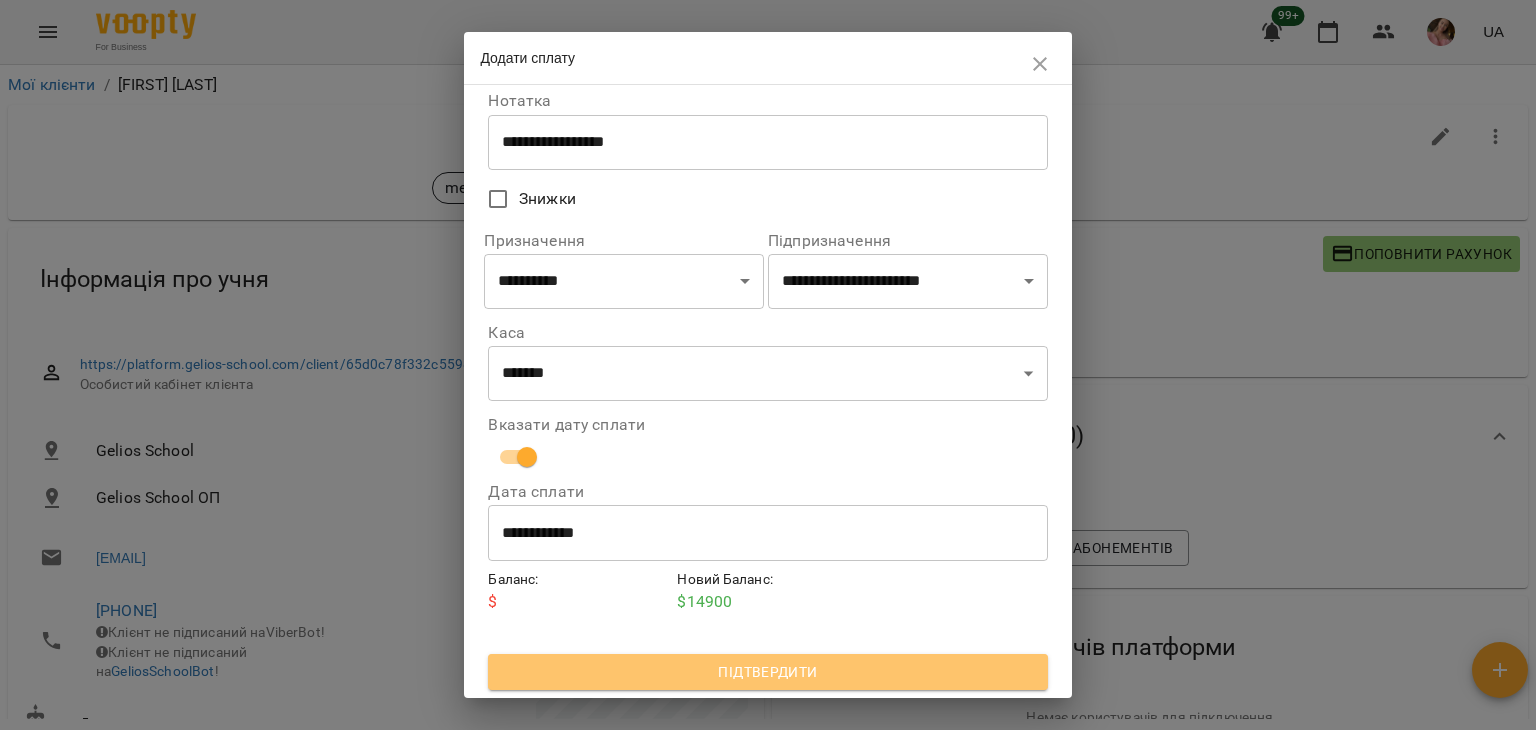 click on "Підтвердити" at bounding box center (767, 672) 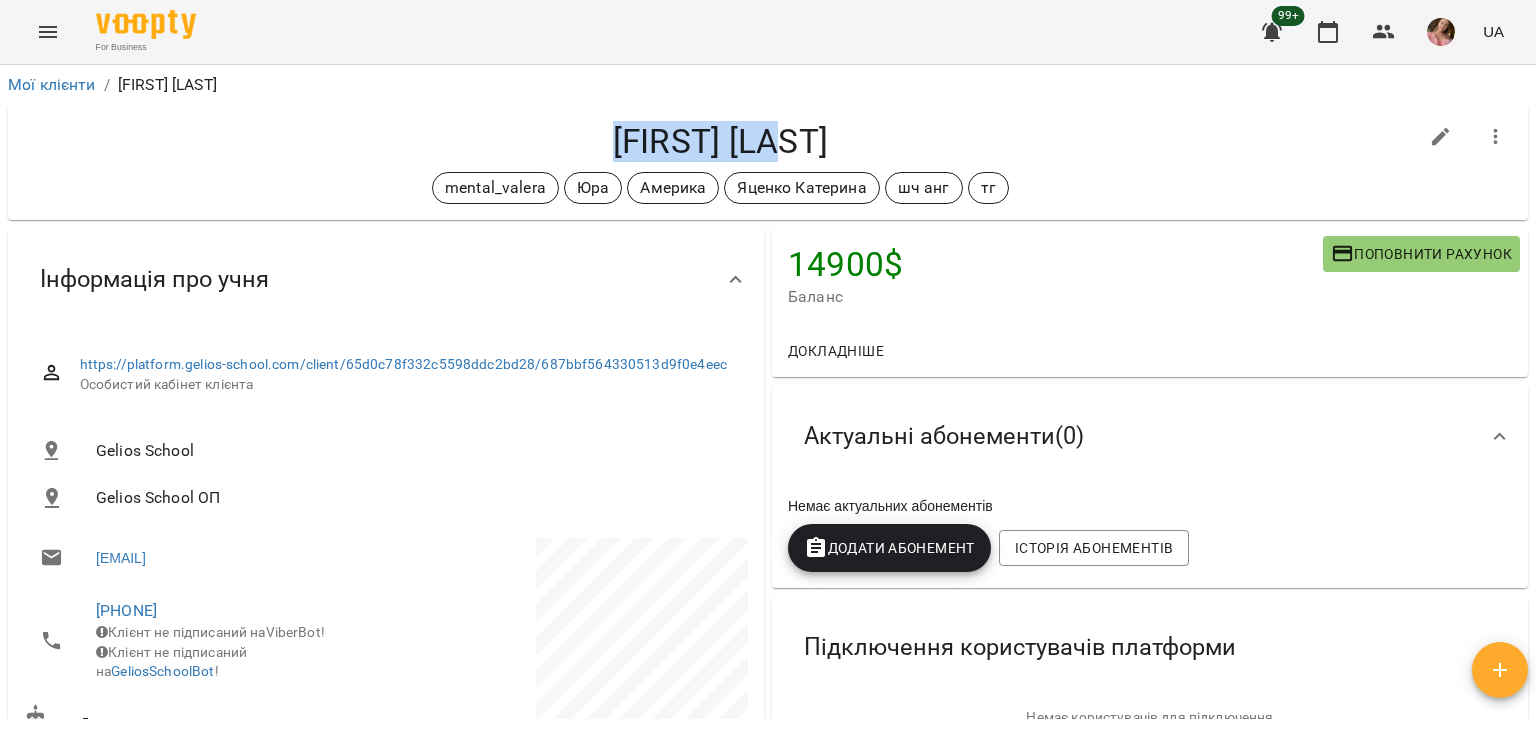 drag, startPoint x: 616, startPoint y: 140, endPoint x: 828, endPoint y: 121, distance: 212.84972 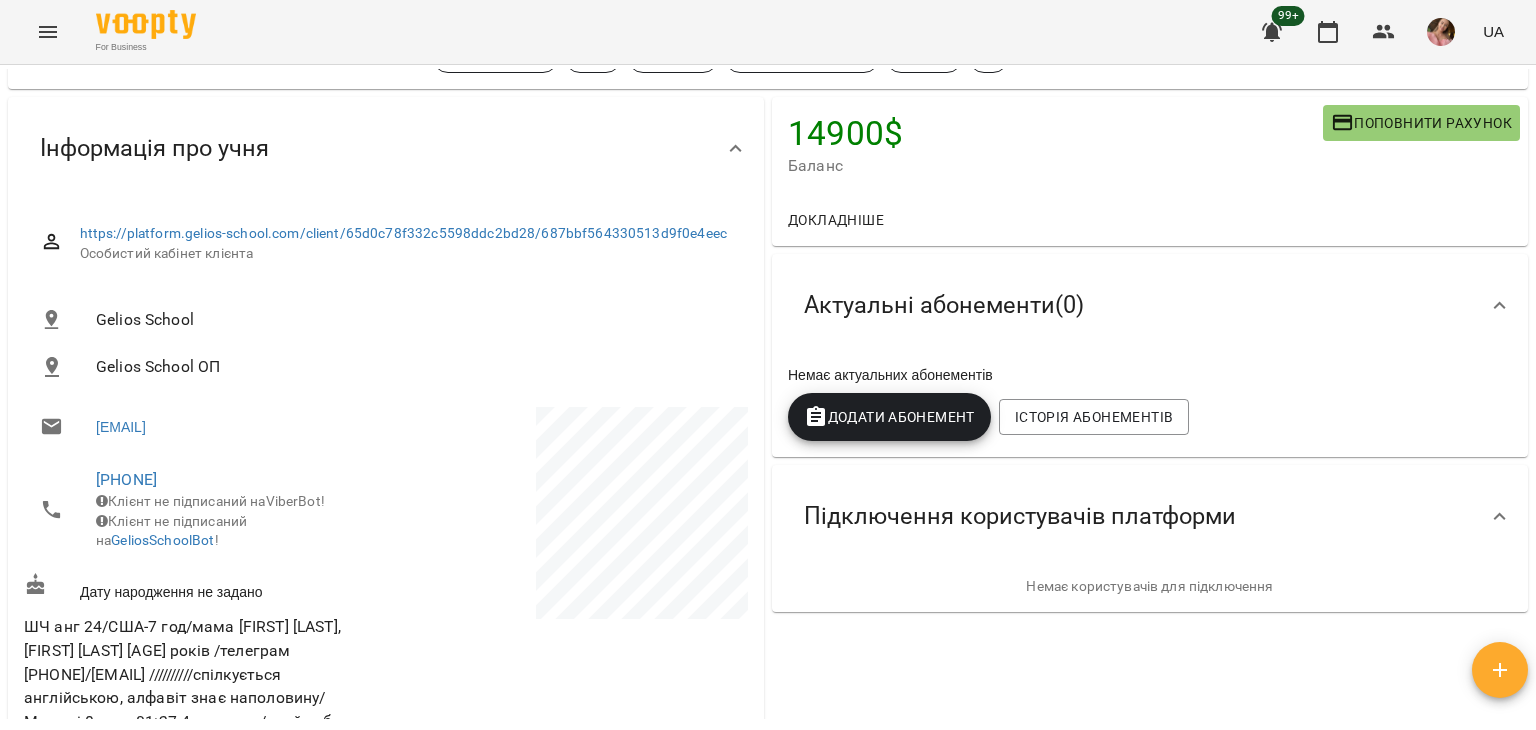 scroll, scrollTop: 500, scrollLeft: 0, axis: vertical 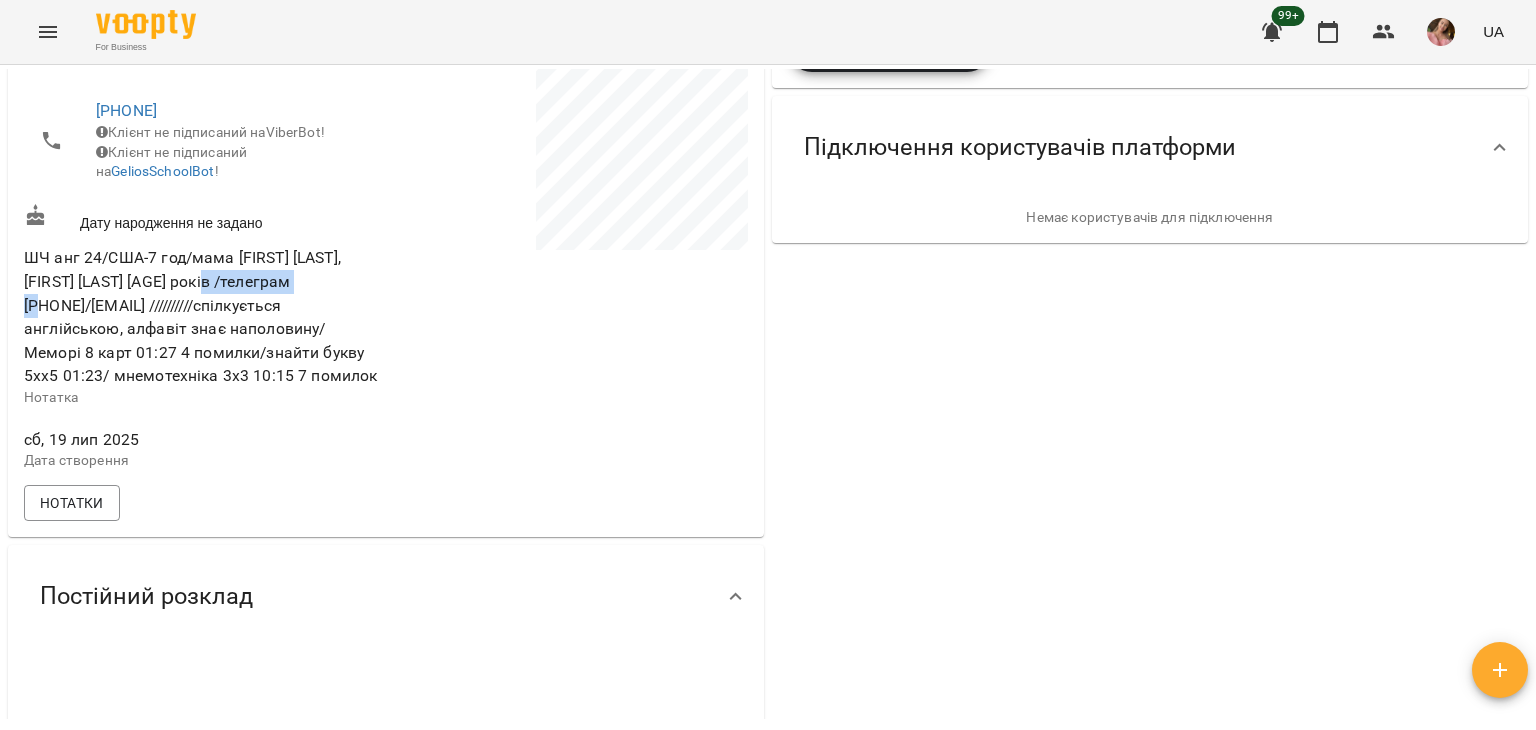 drag, startPoint x: 236, startPoint y: 299, endPoint x: 60, endPoint y: 328, distance: 178.3732 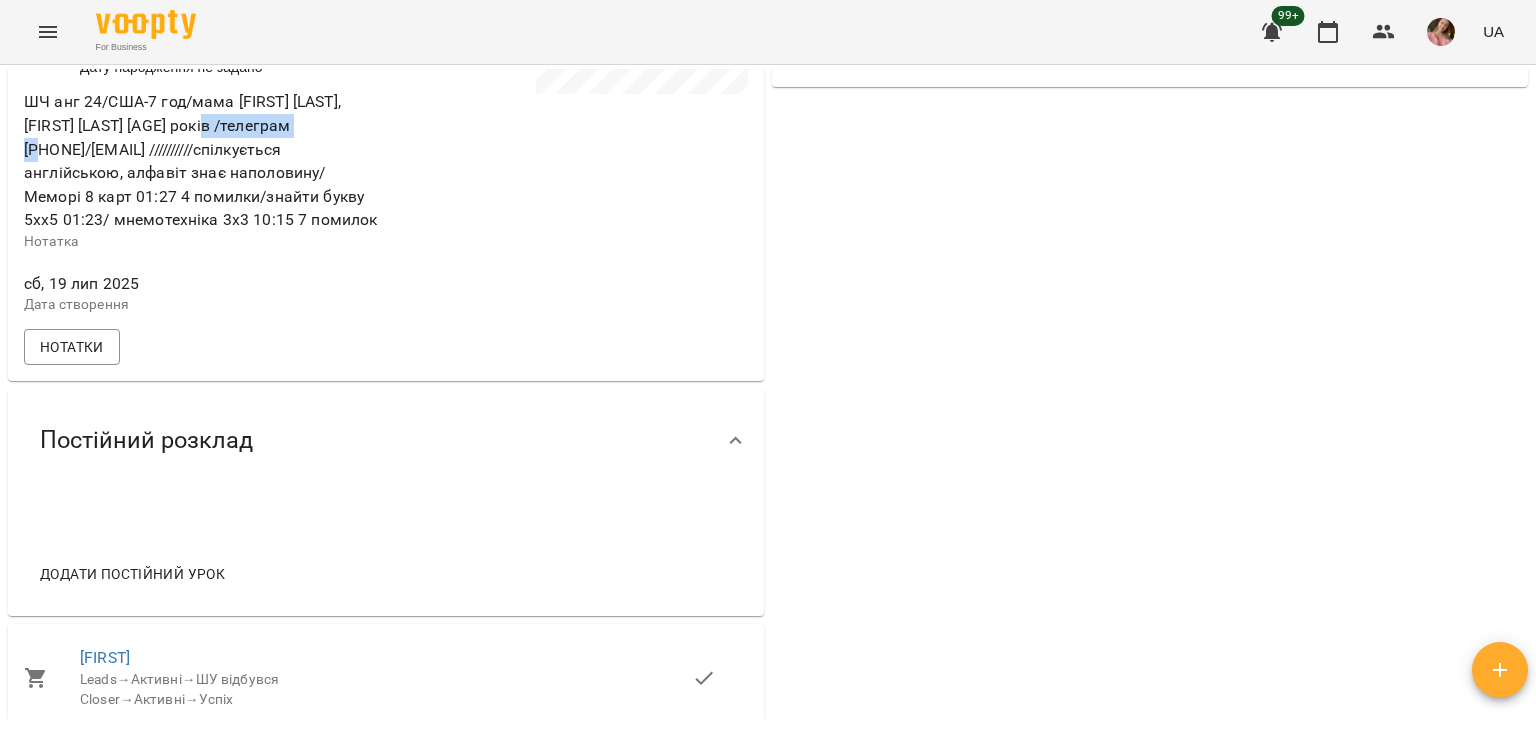 scroll, scrollTop: 1100, scrollLeft: 0, axis: vertical 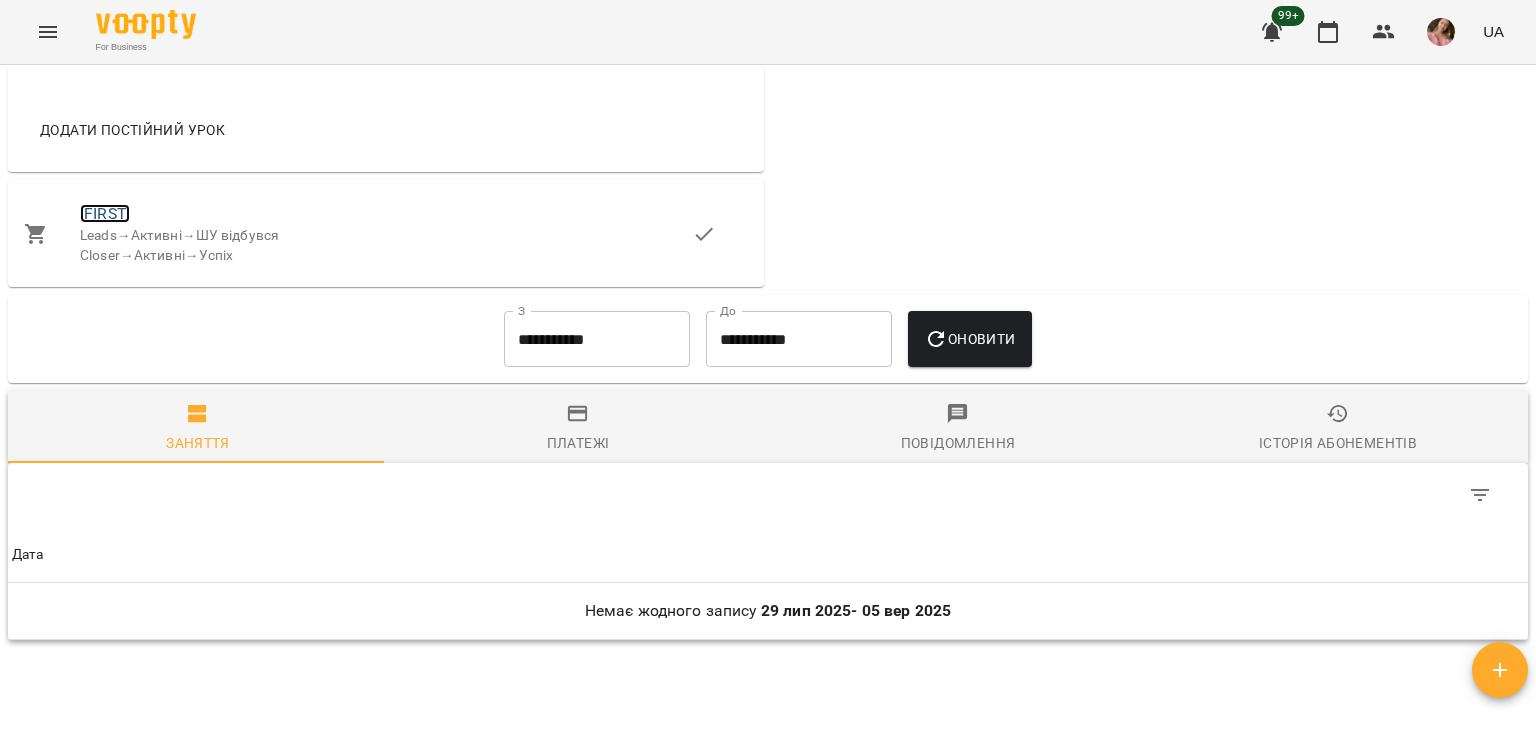 click on "[FIRST]" at bounding box center (105, 213) 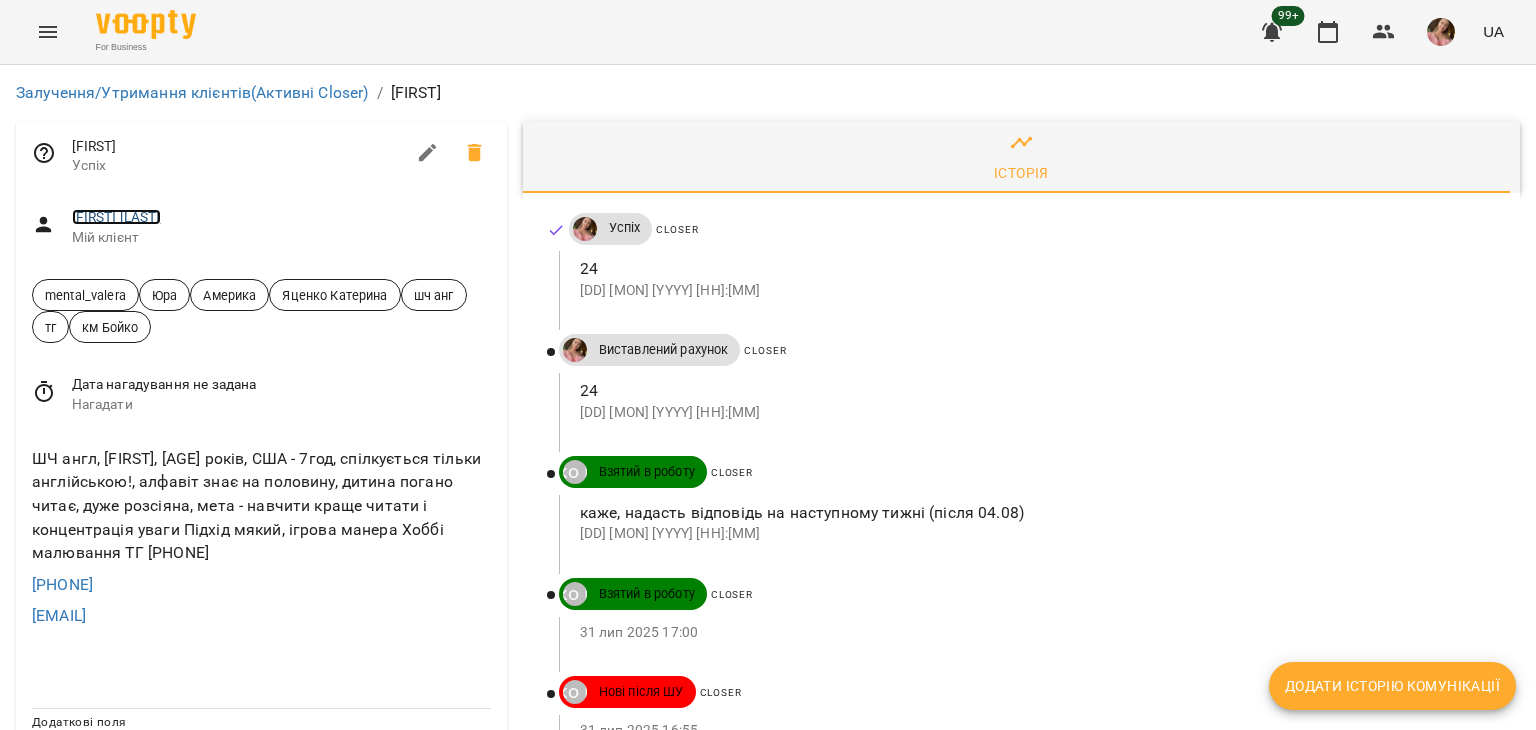 click on "[FIRST] [LAST]" at bounding box center [116, 217] 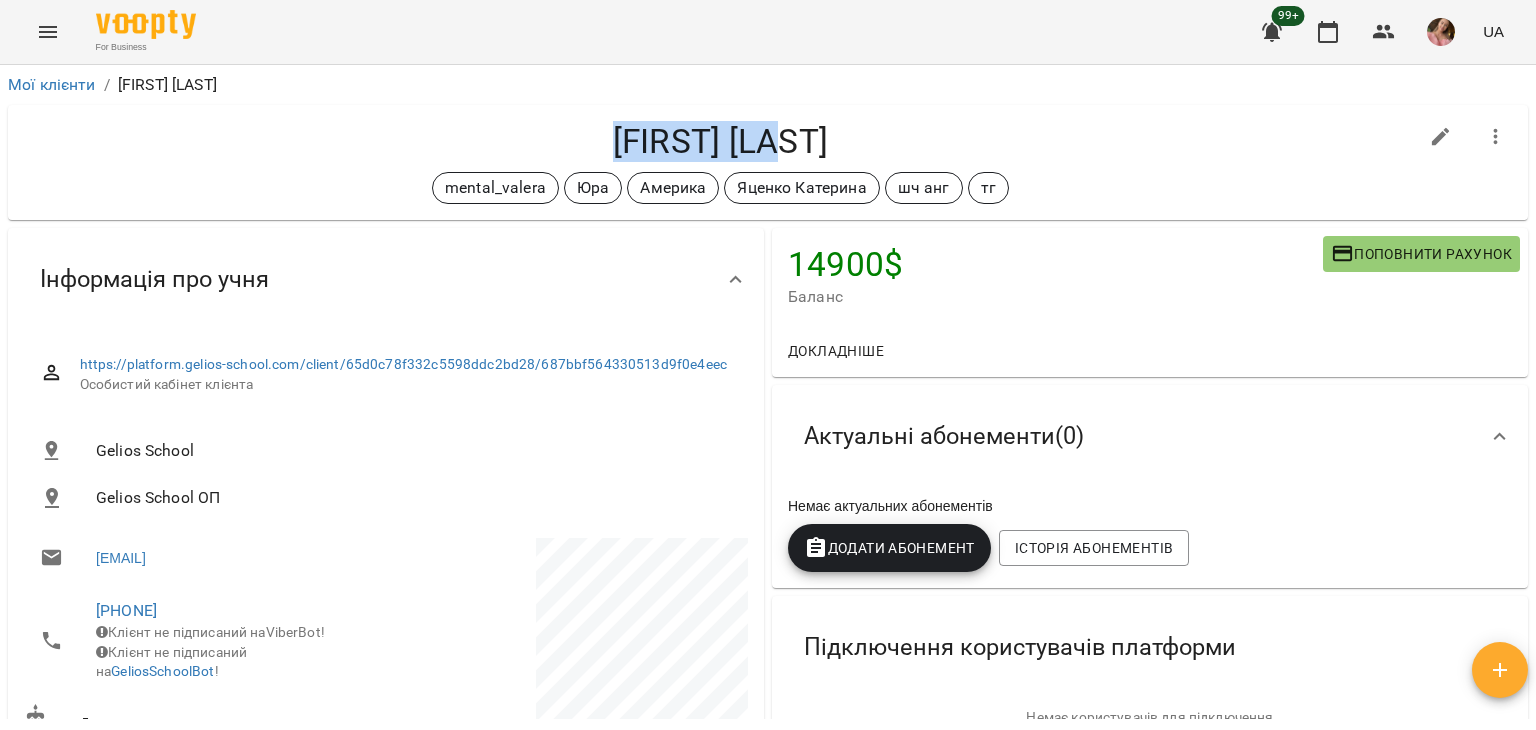 drag, startPoint x: 616, startPoint y: 136, endPoint x: 1017, endPoint y: 149, distance: 401.21066 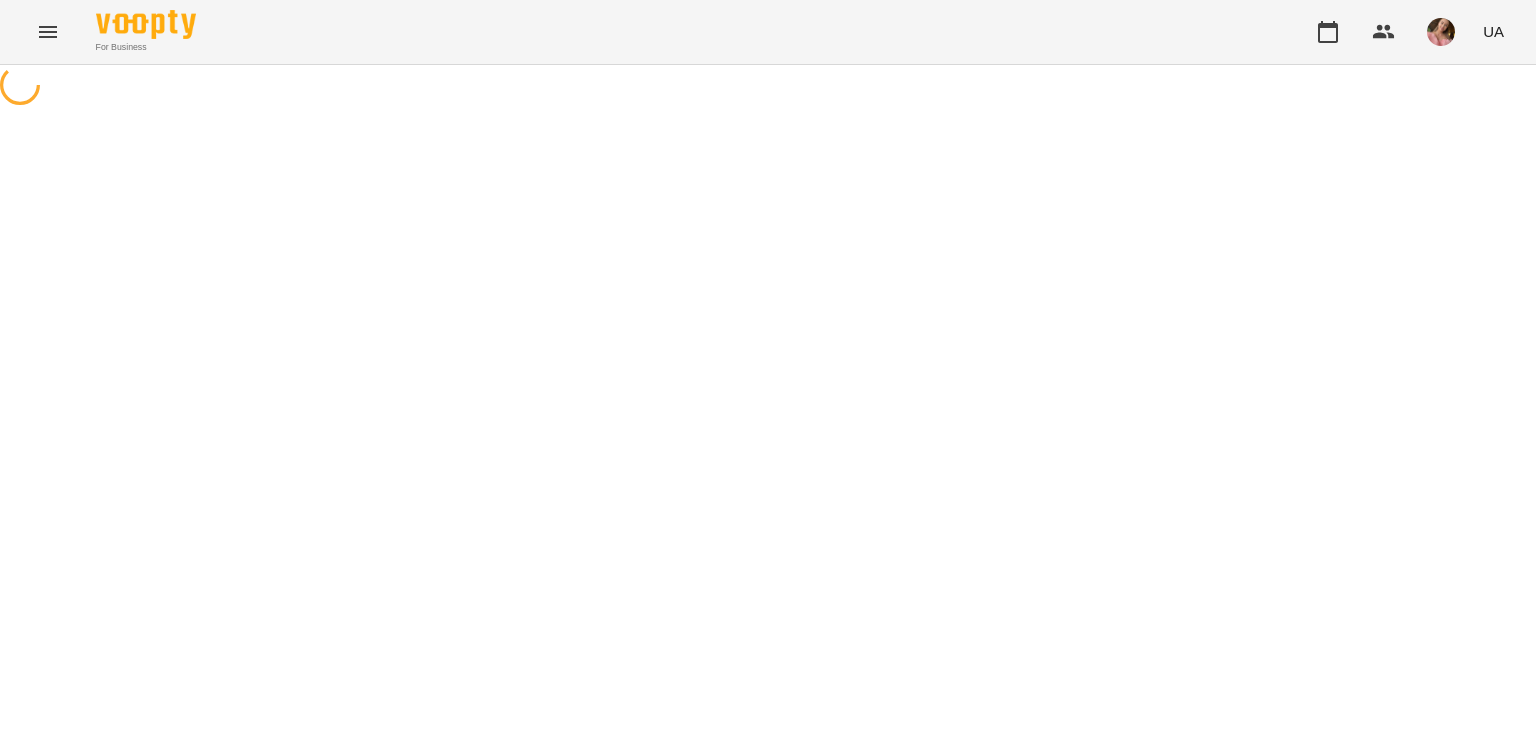 scroll, scrollTop: 0, scrollLeft: 0, axis: both 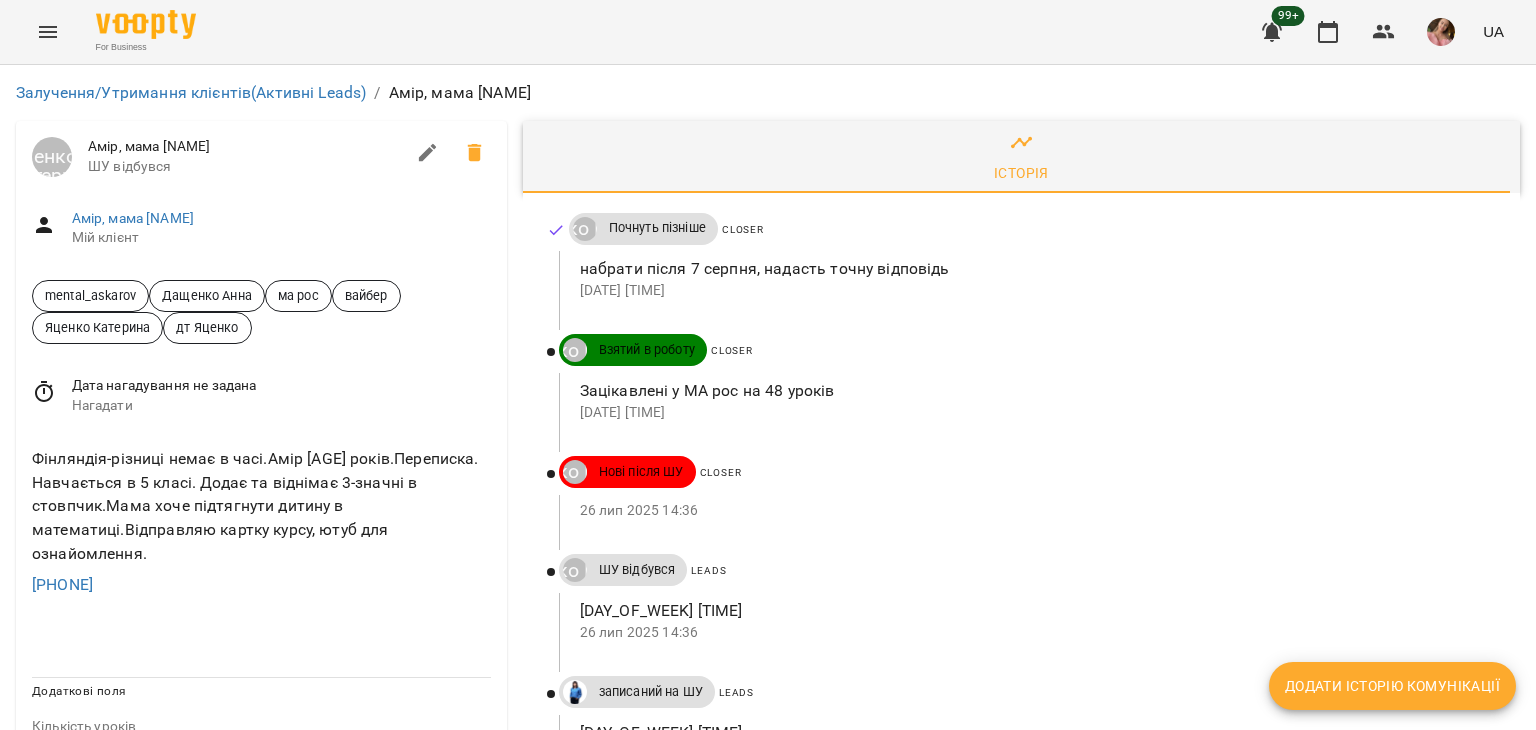 click on "Додати історію комунікації" at bounding box center (1392, 686) 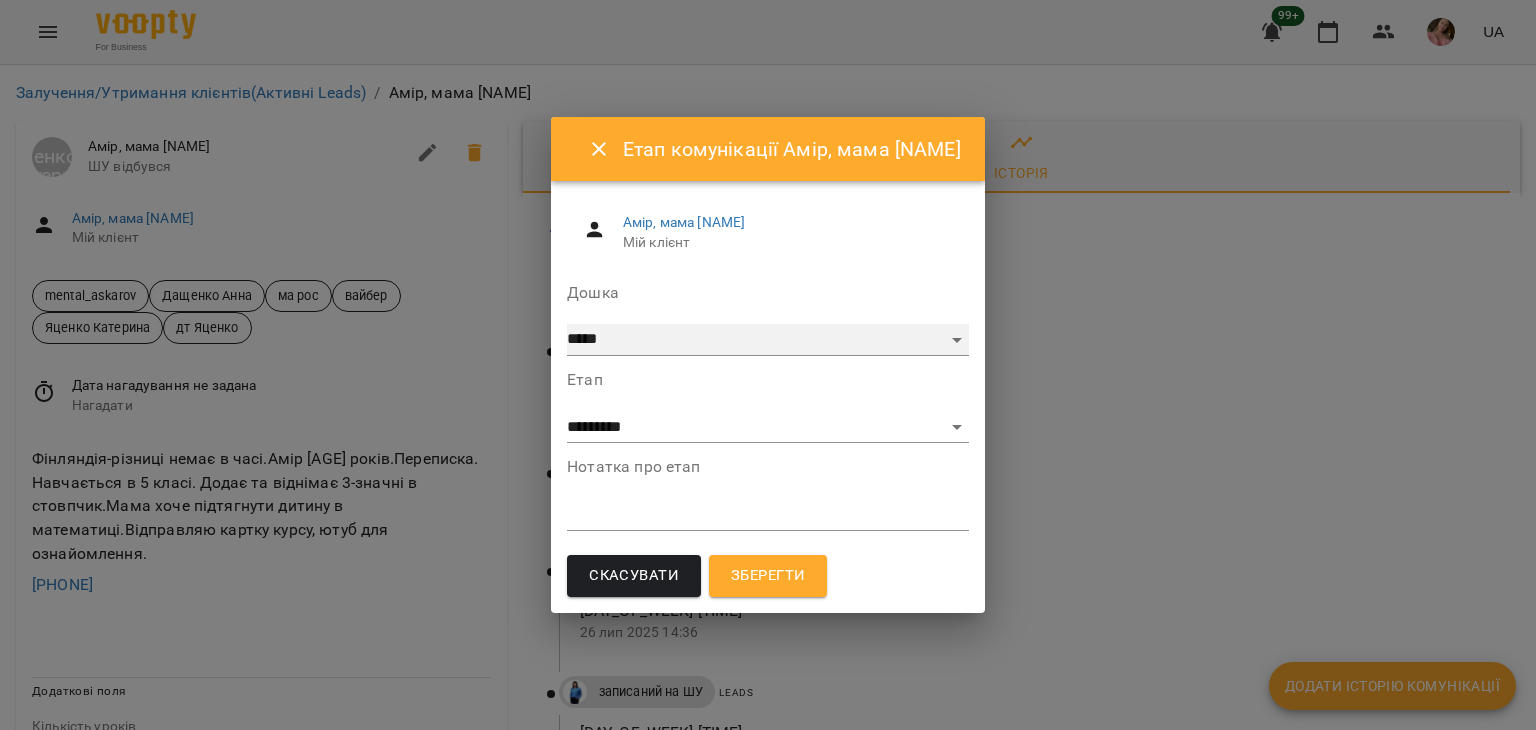drag, startPoint x: 705, startPoint y: 325, endPoint x: 692, endPoint y: 351, distance: 29.068884 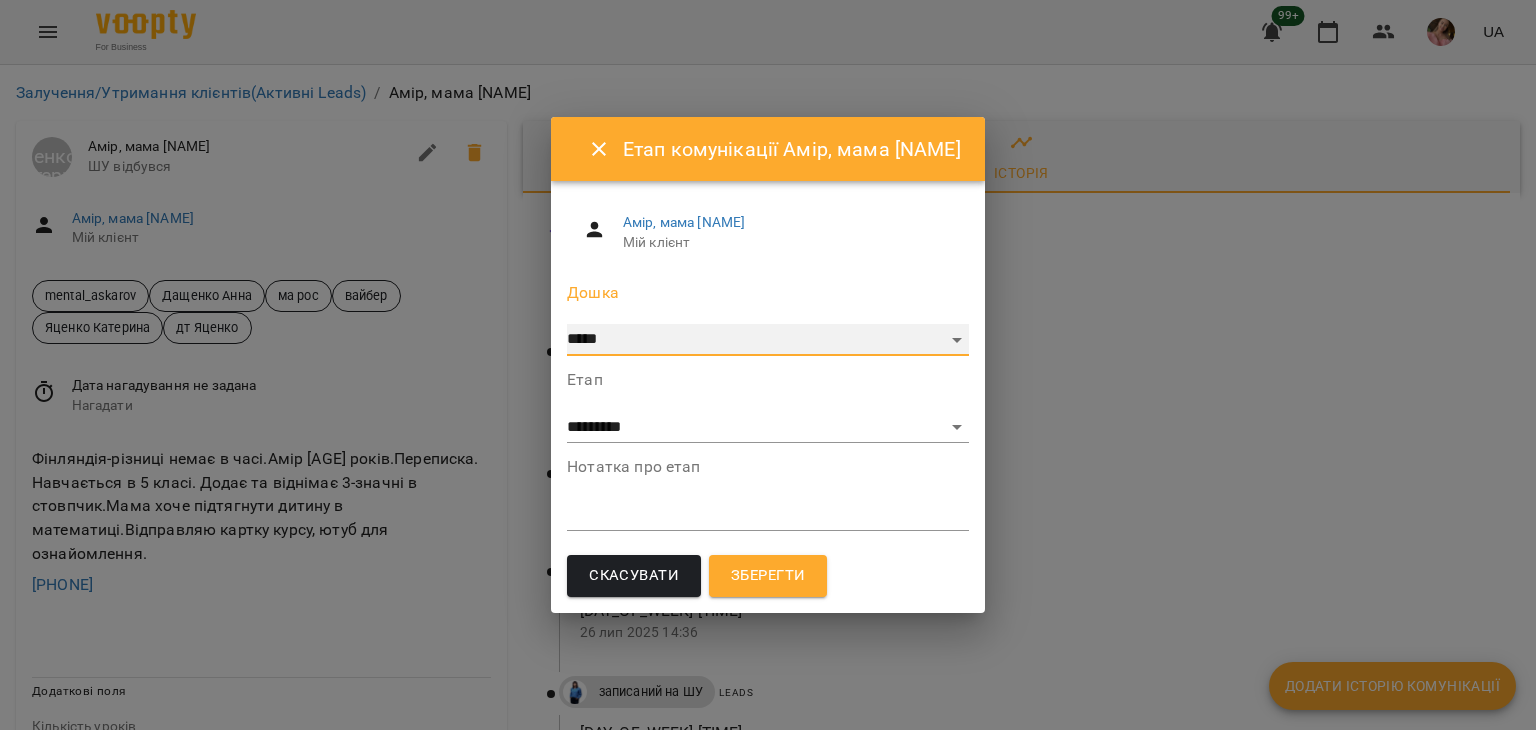 select on "**********" 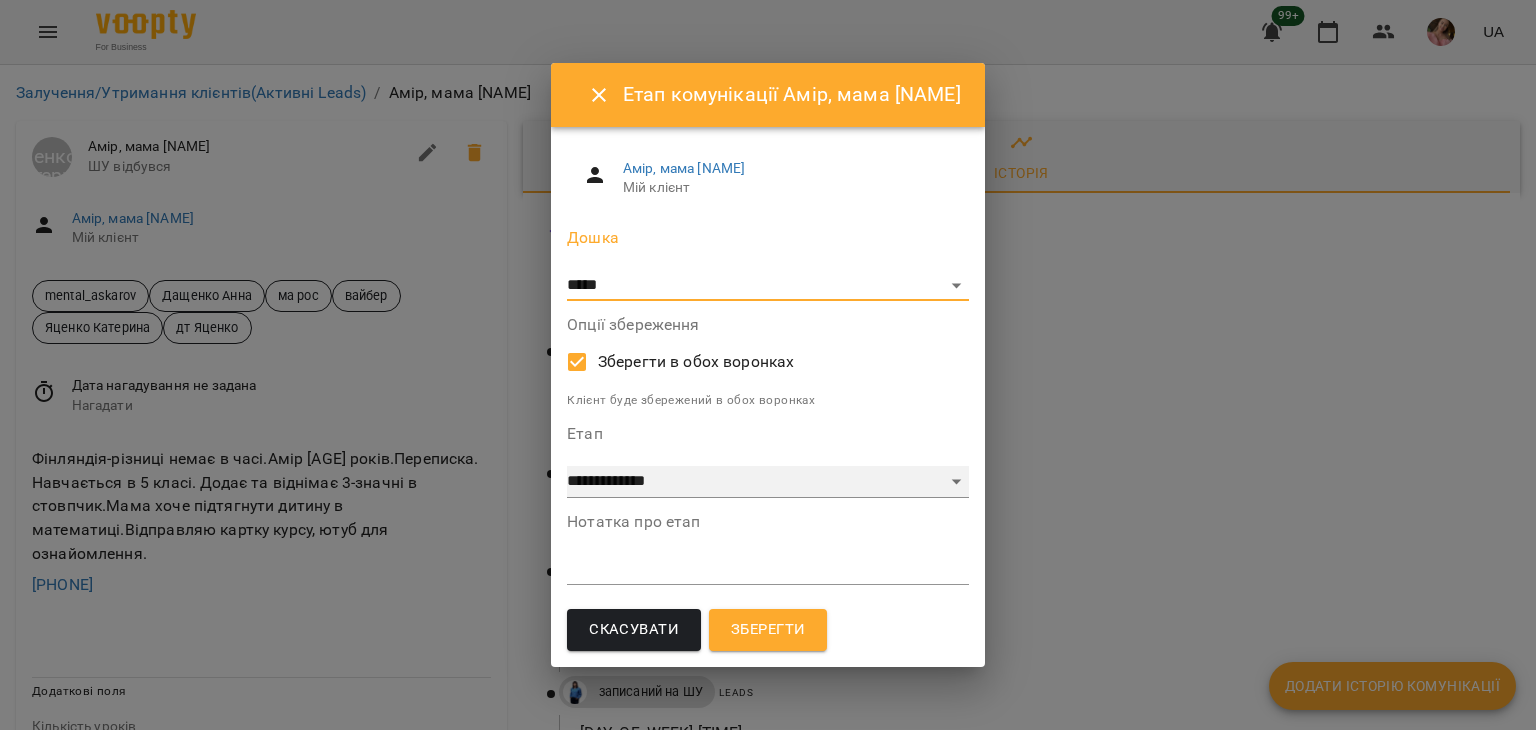 click on "**********" at bounding box center [768, 482] 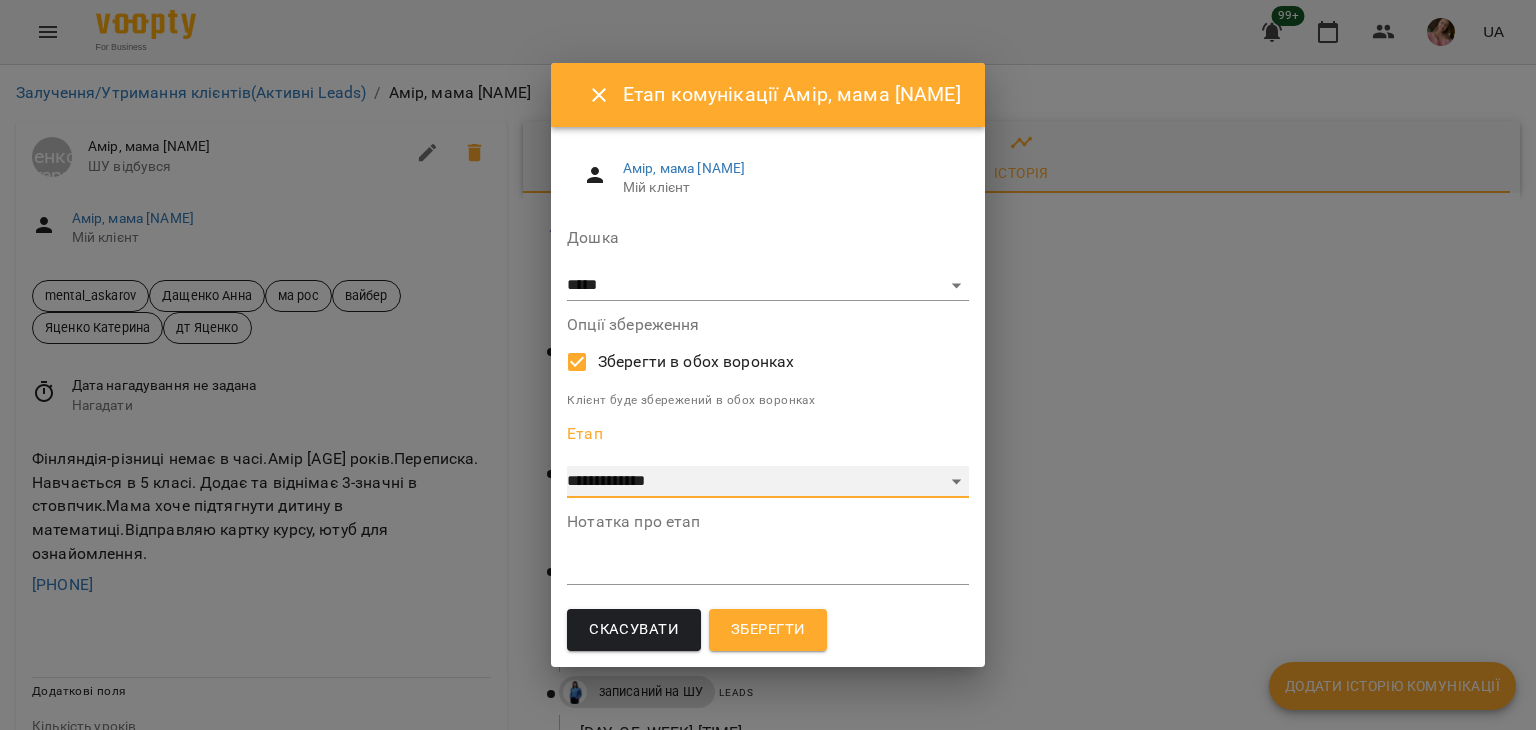select on "**" 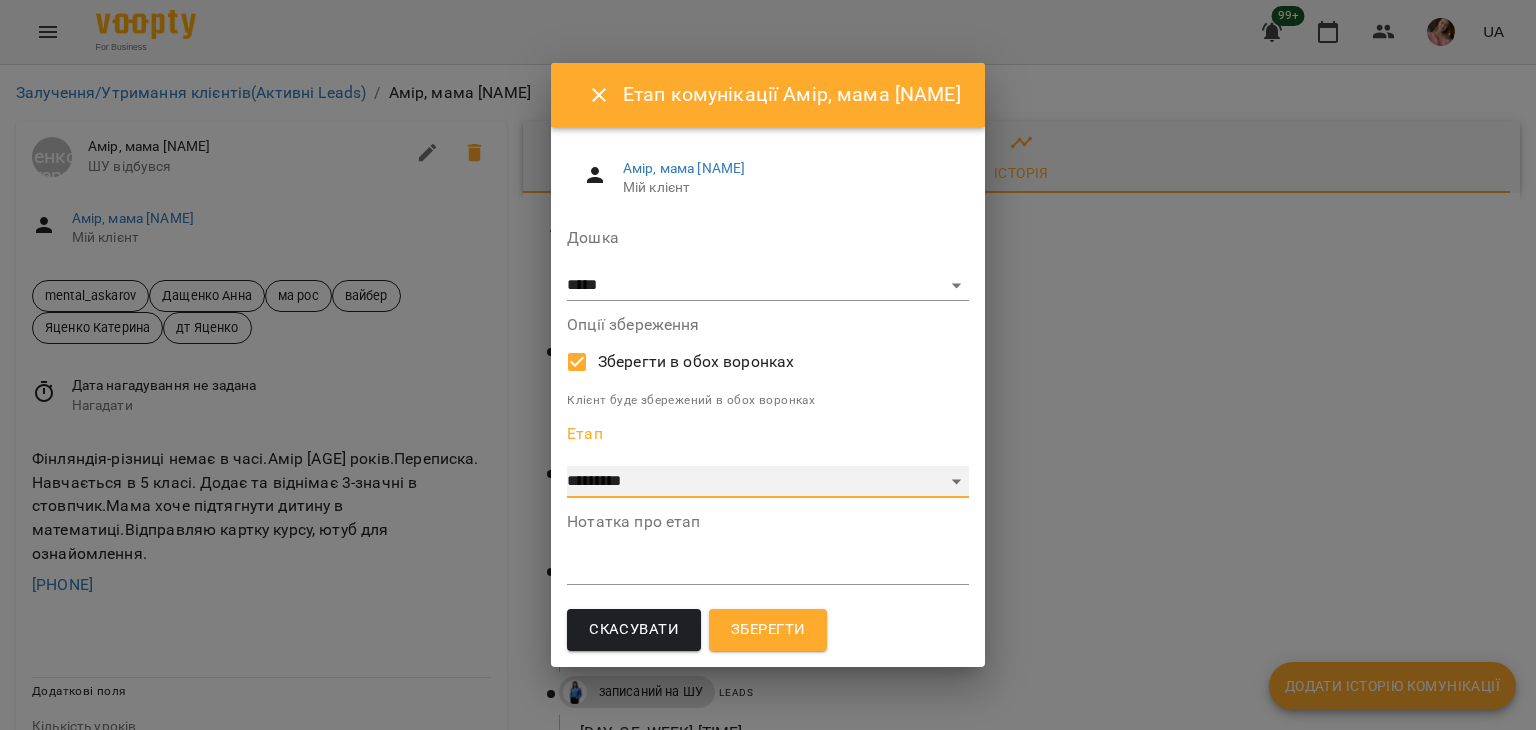 click on "**********" at bounding box center (768, 482) 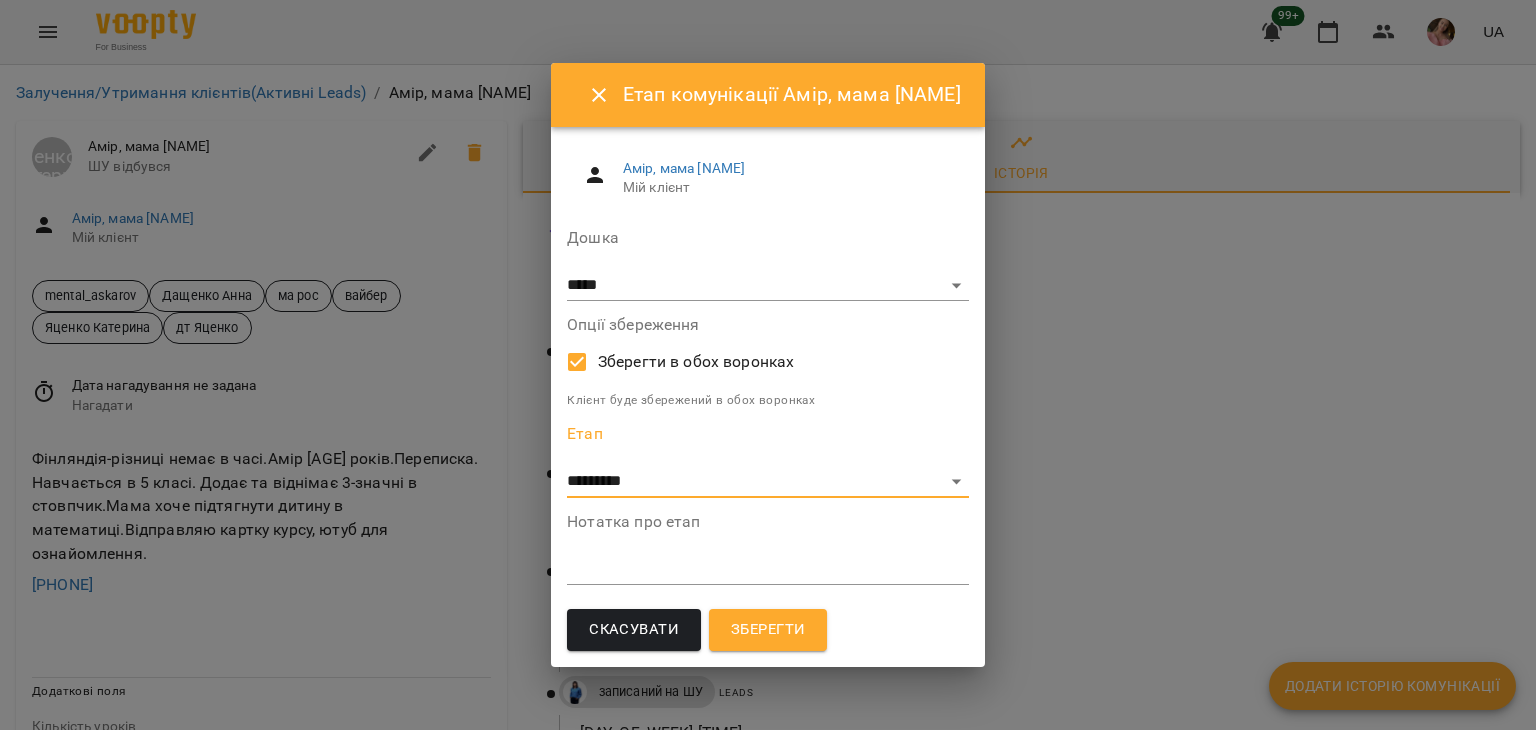 click on "Зберегти" at bounding box center (768, 630) 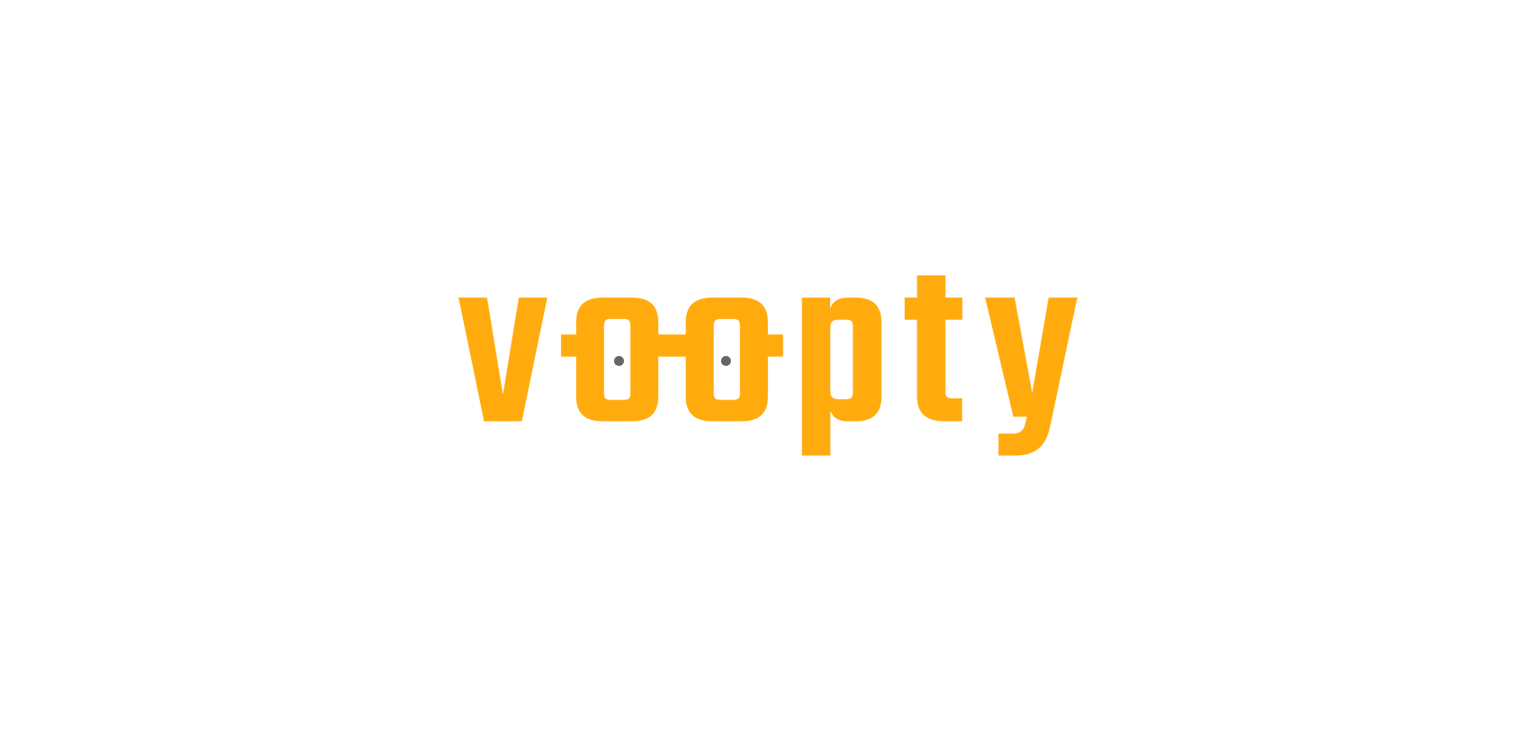 scroll, scrollTop: 0, scrollLeft: 0, axis: both 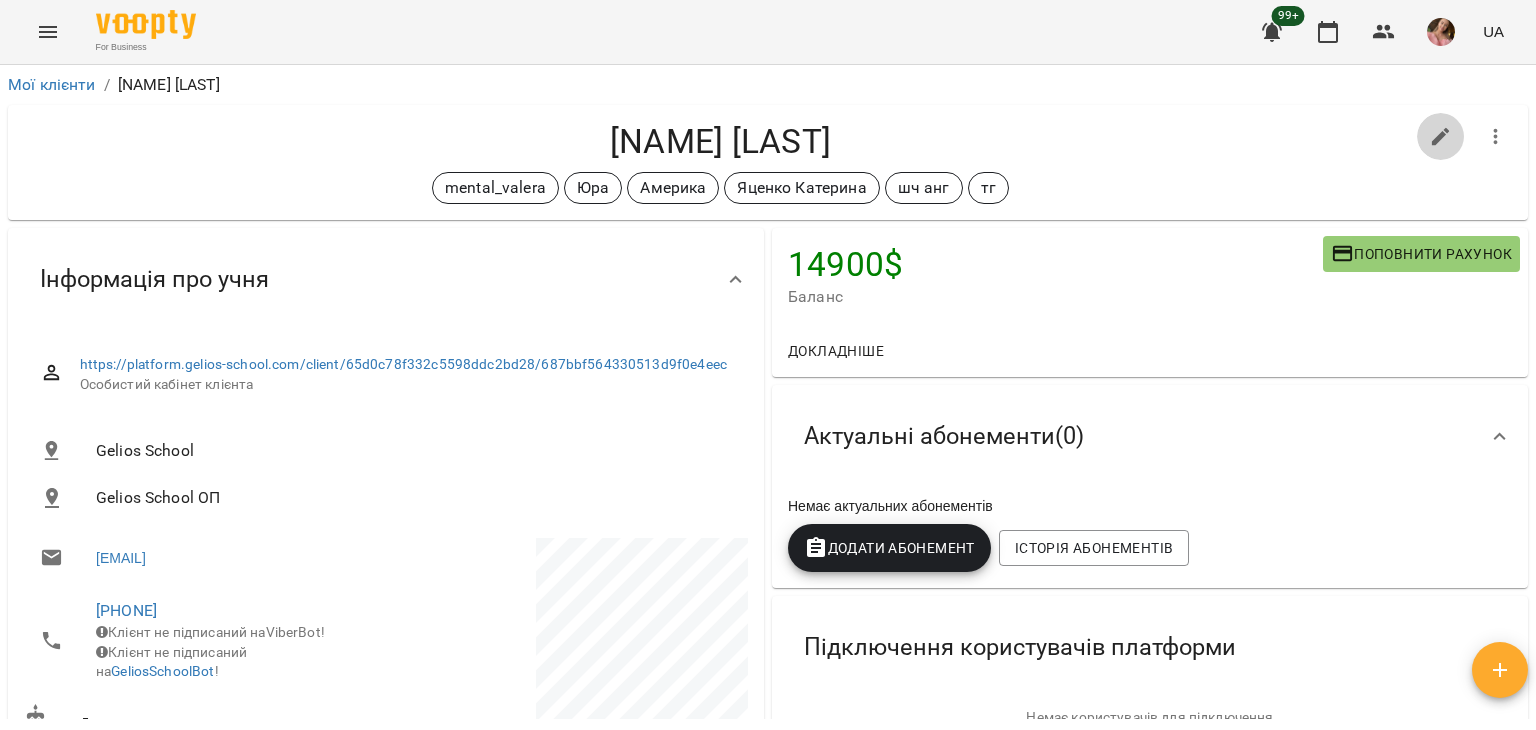 click 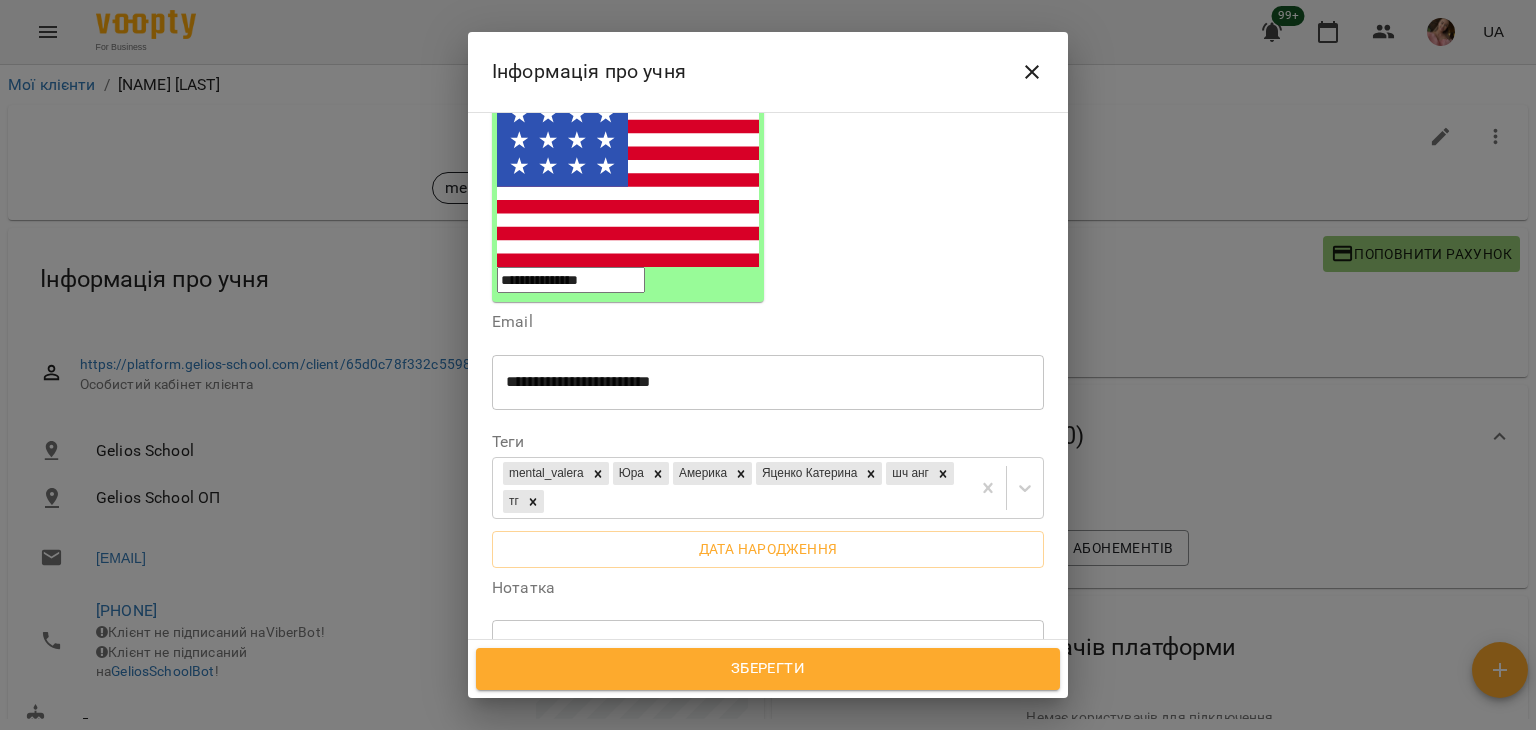 scroll, scrollTop: 300, scrollLeft: 0, axis: vertical 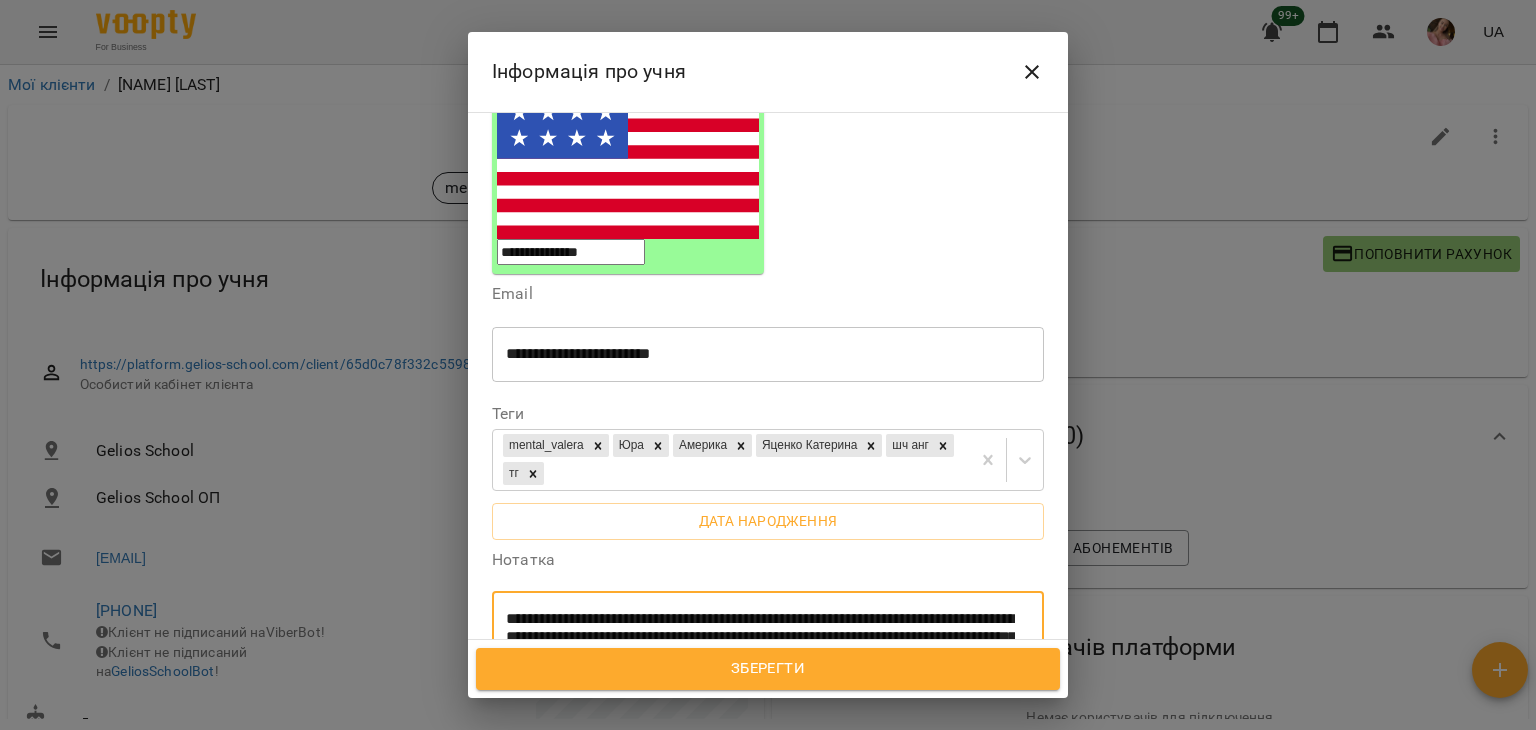click on "**********" at bounding box center (760, 656) 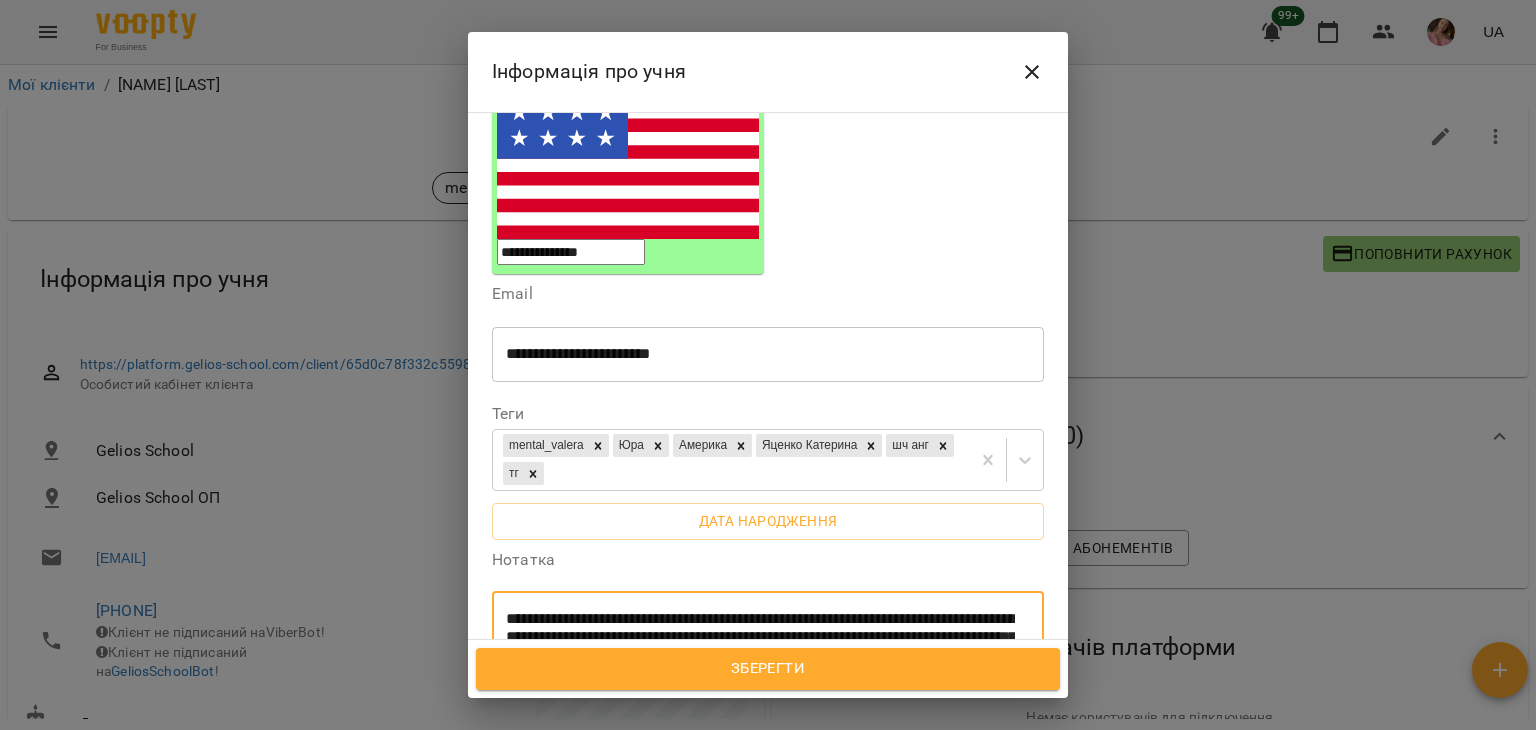 drag, startPoint x: 648, startPoint y: 489, endPoint x: 488, endPoint y: 449, distance: 164.92422 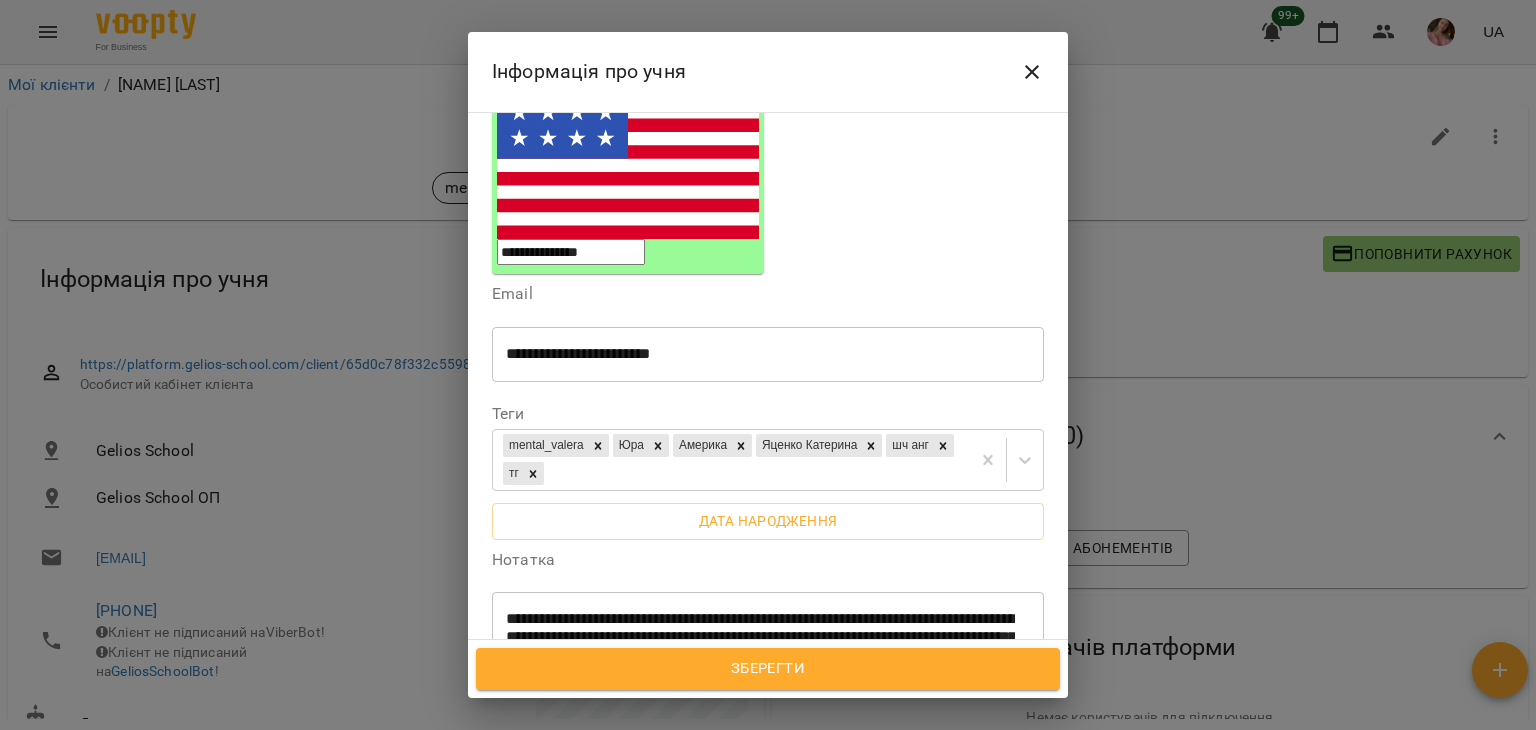 click on "Зберегти" at bounding box center (768, 669) 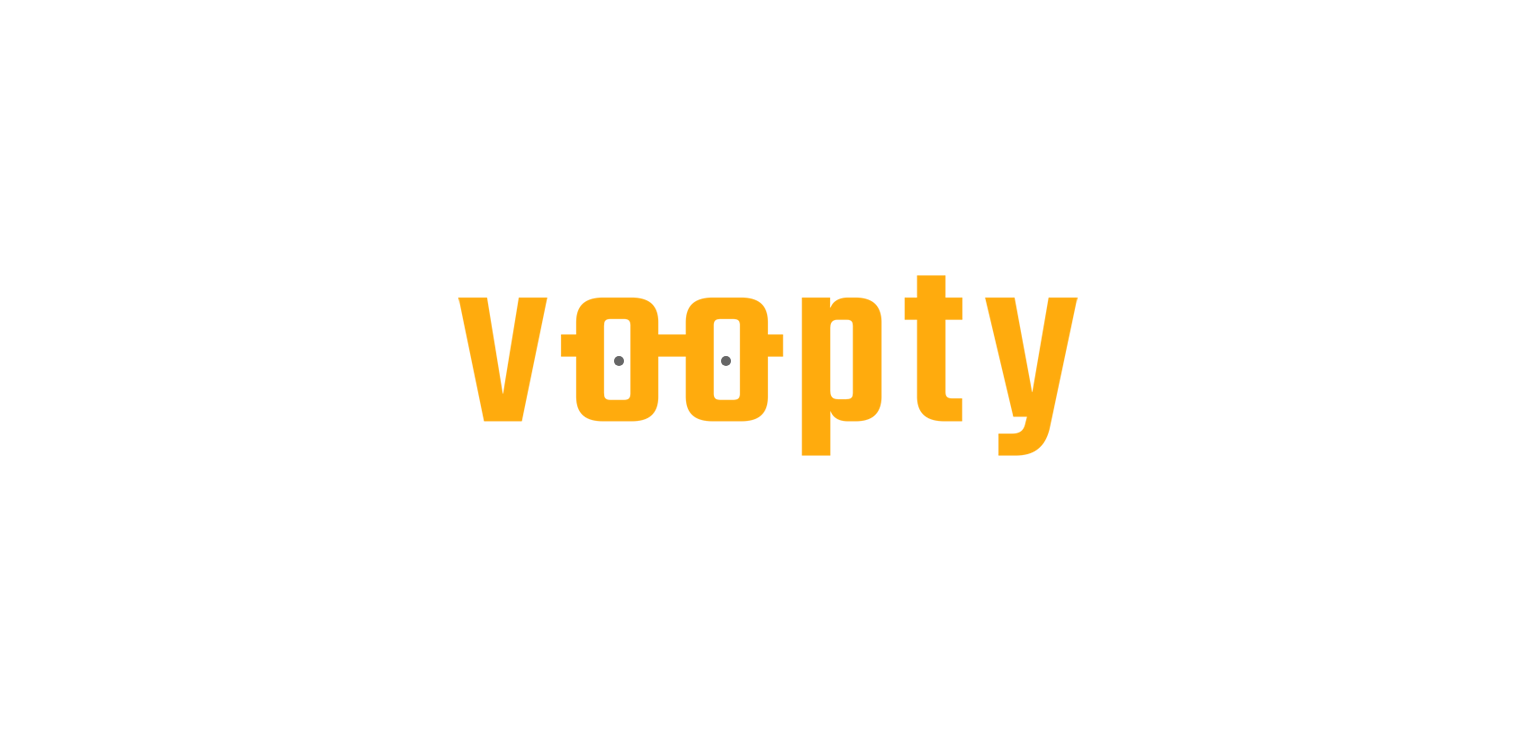 scroll, scrollTop: 0, scrollLeft: 0, axis: both 